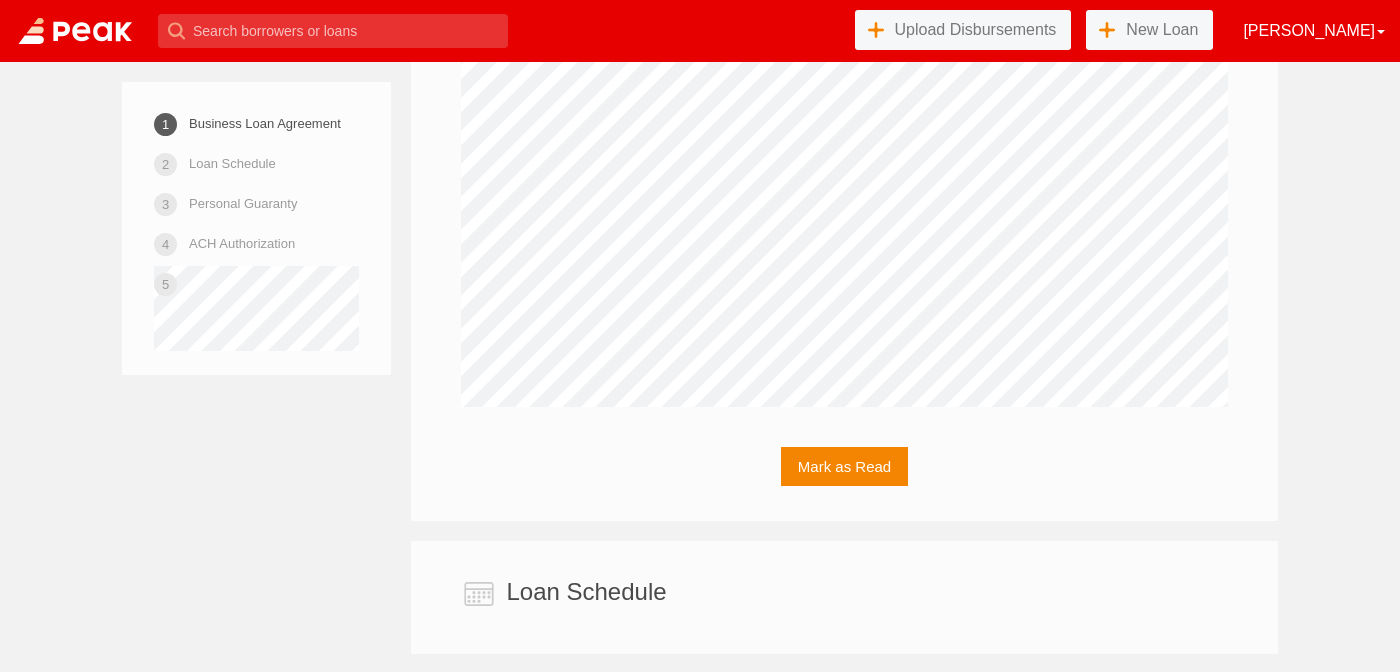 scroll, scrollTop: 4195, scrollLeft: 0, axis: vertical 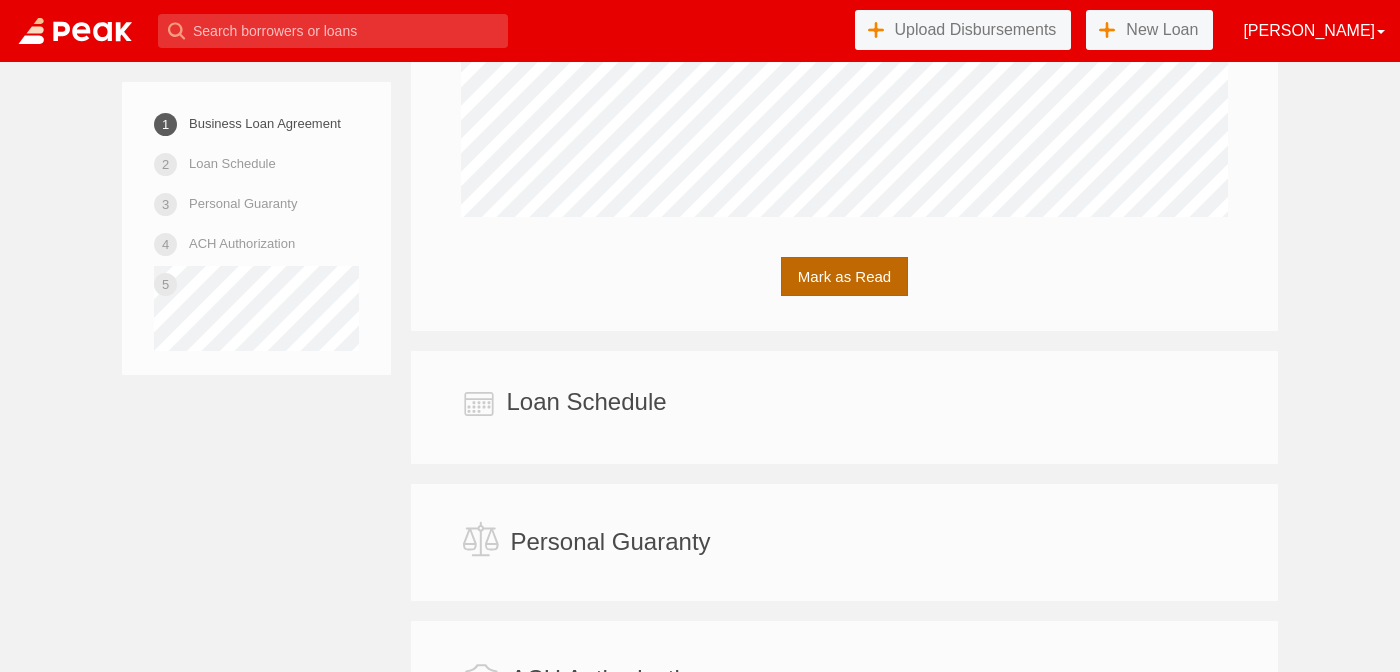 click on "Mark as Read" at bounding box center [844, 276] 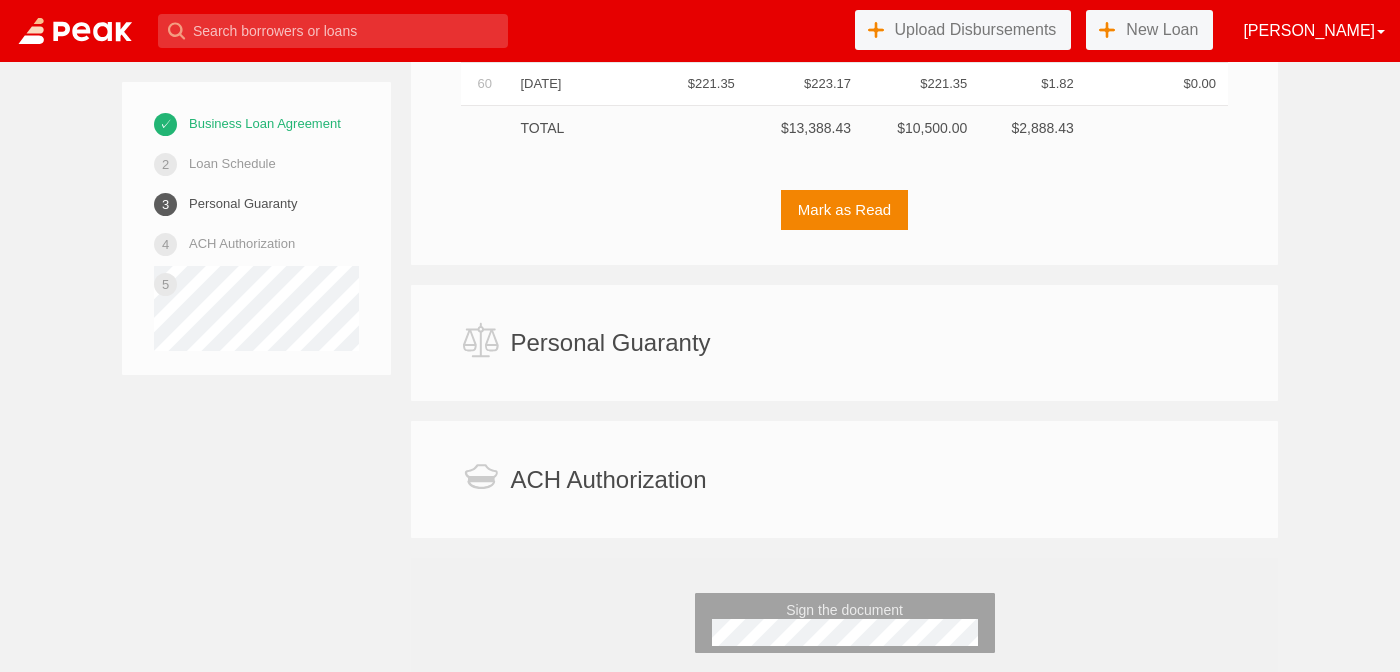 scroll, scrollTop: 5301, scrollLeft: 0, axis: vertical 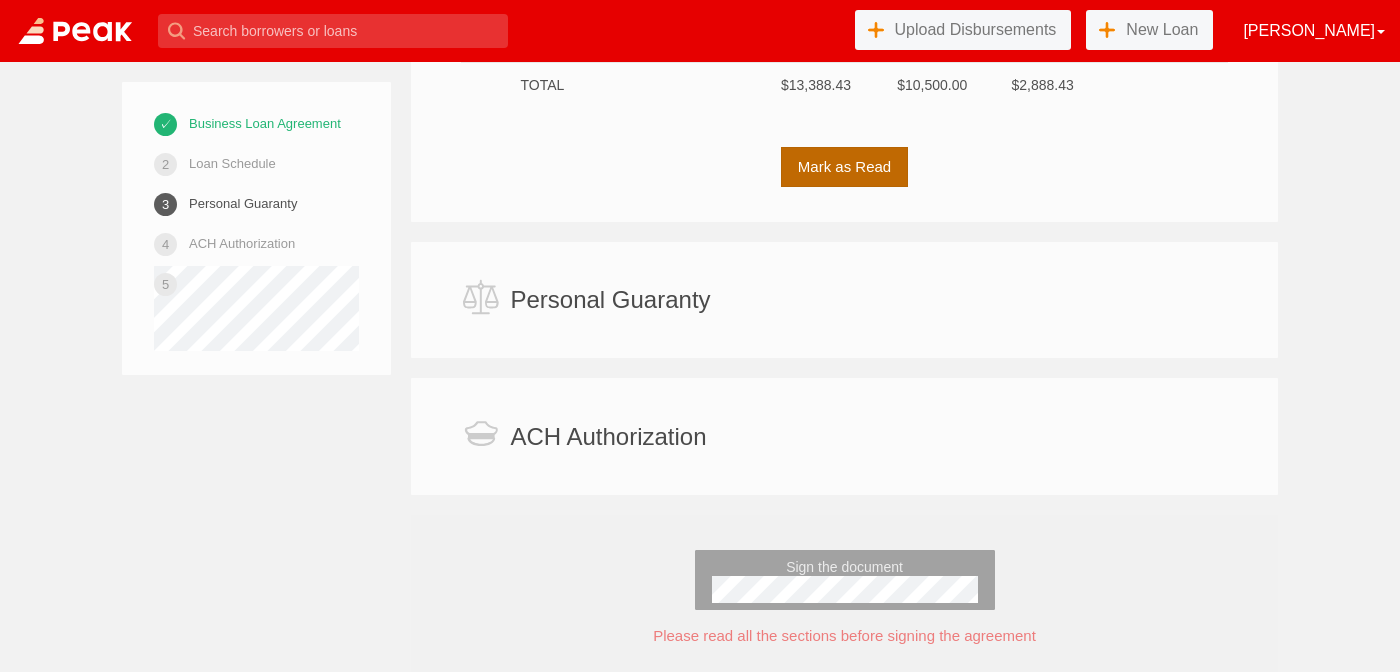 click on "Mark as Read" at bounding box center [844, 166] 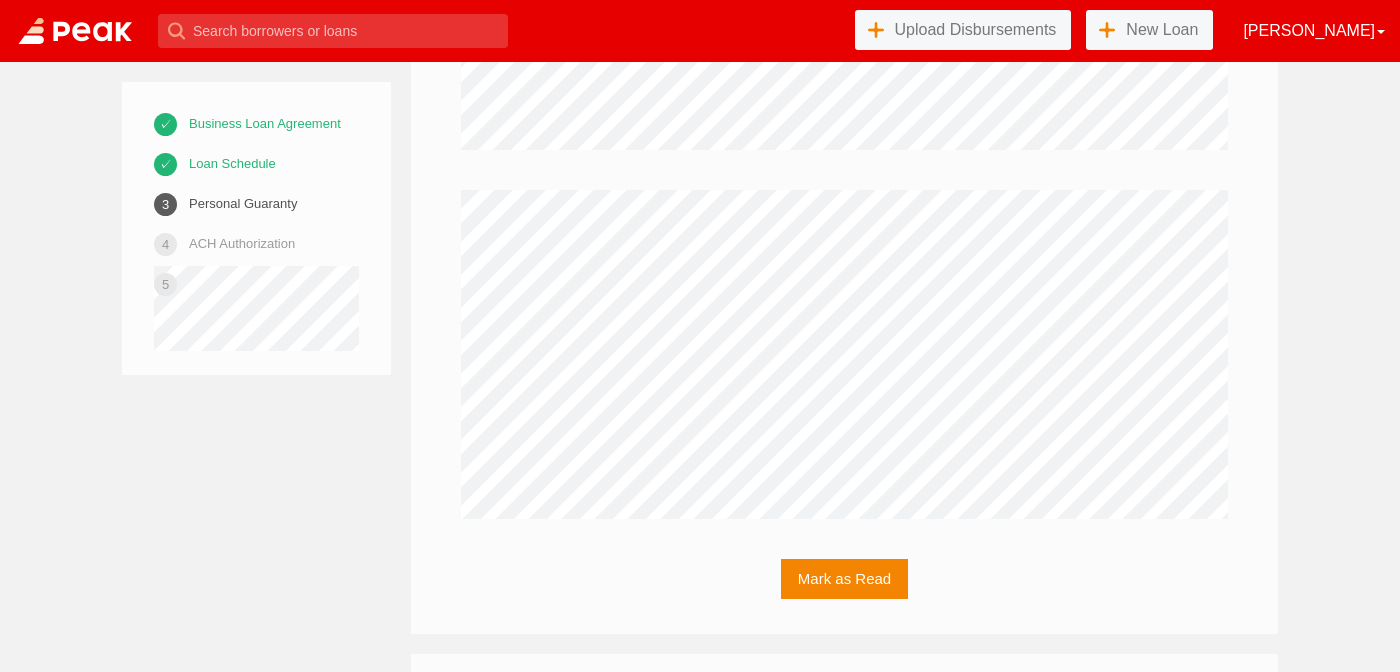 scroll, scrollTop: 7742, scrollLeft: 0, axis: vertical 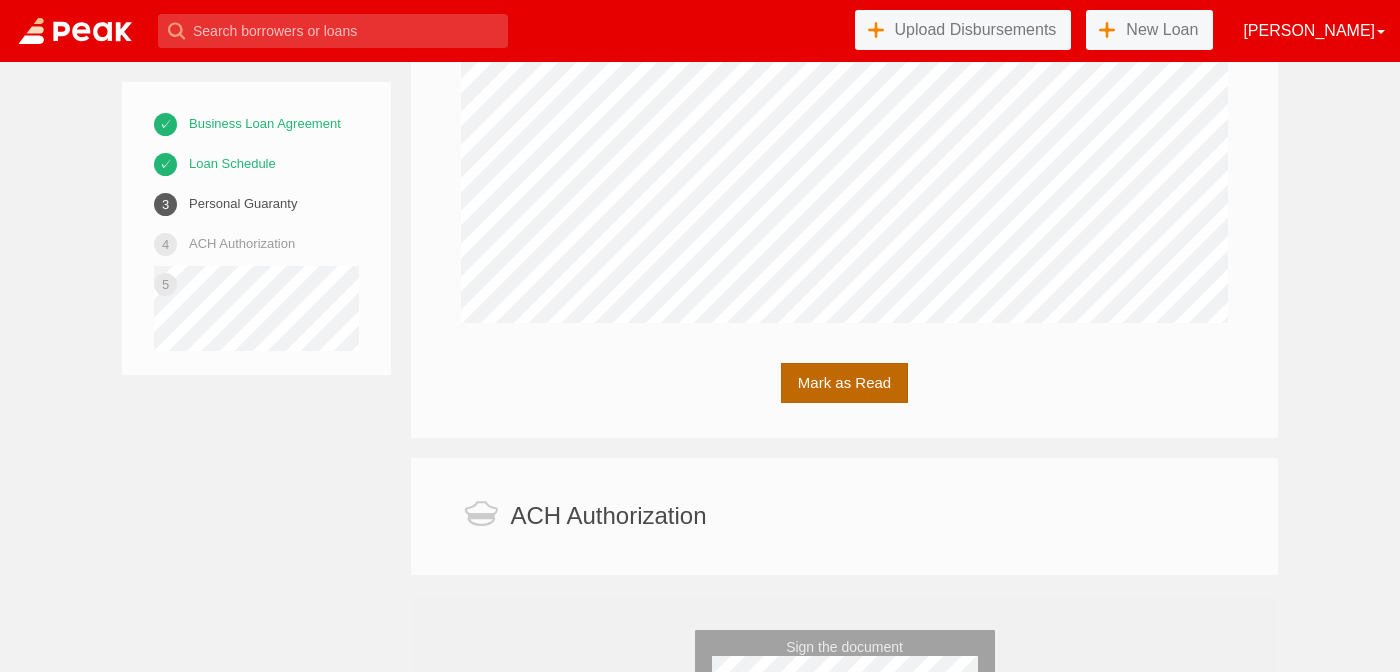 click on "Mark as Read" at bounding box center (844, 382) 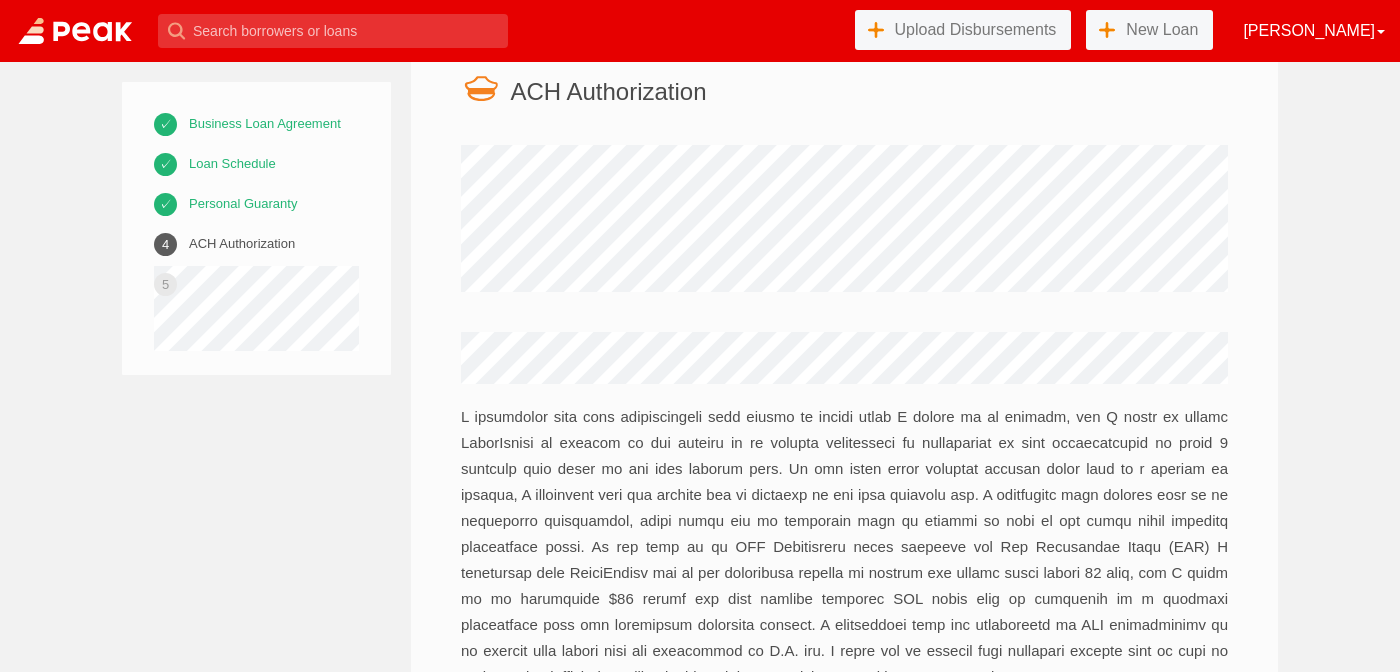 scroll, scrollTop: 8842, scrollLeft: 0, axis: vertical 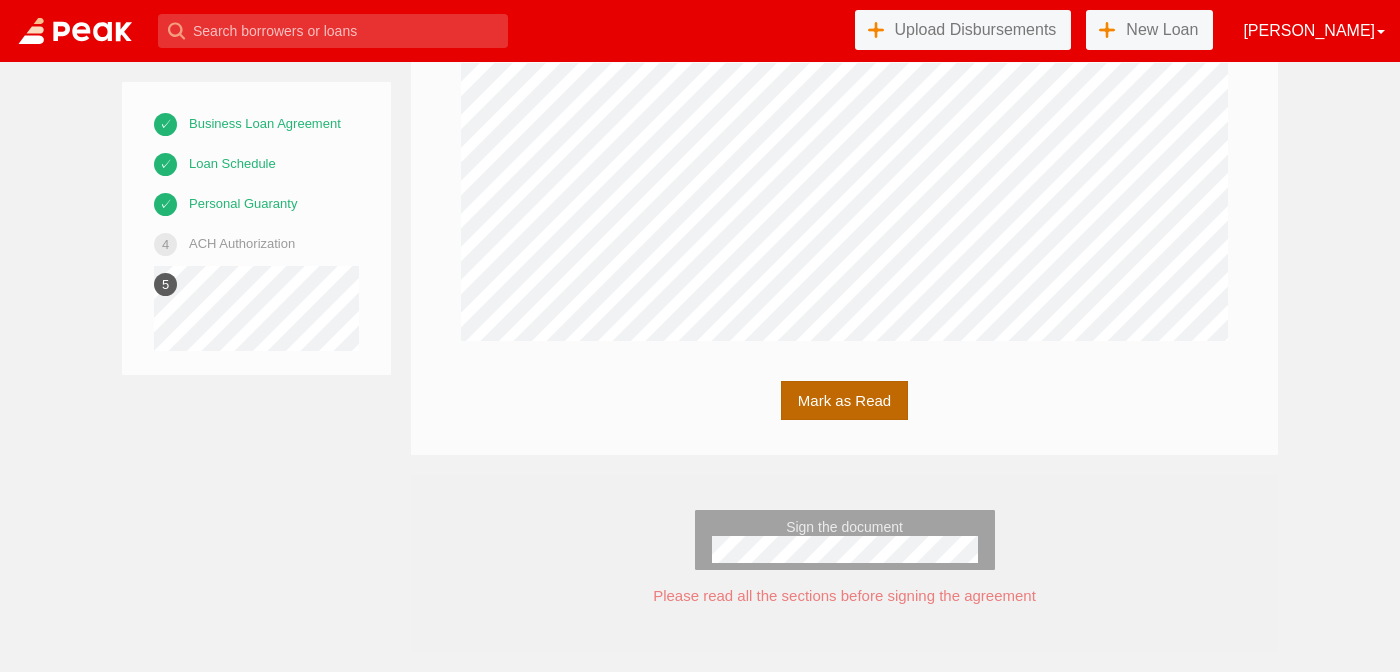 click on "Mark as Read" at bounding box center (844, 400) 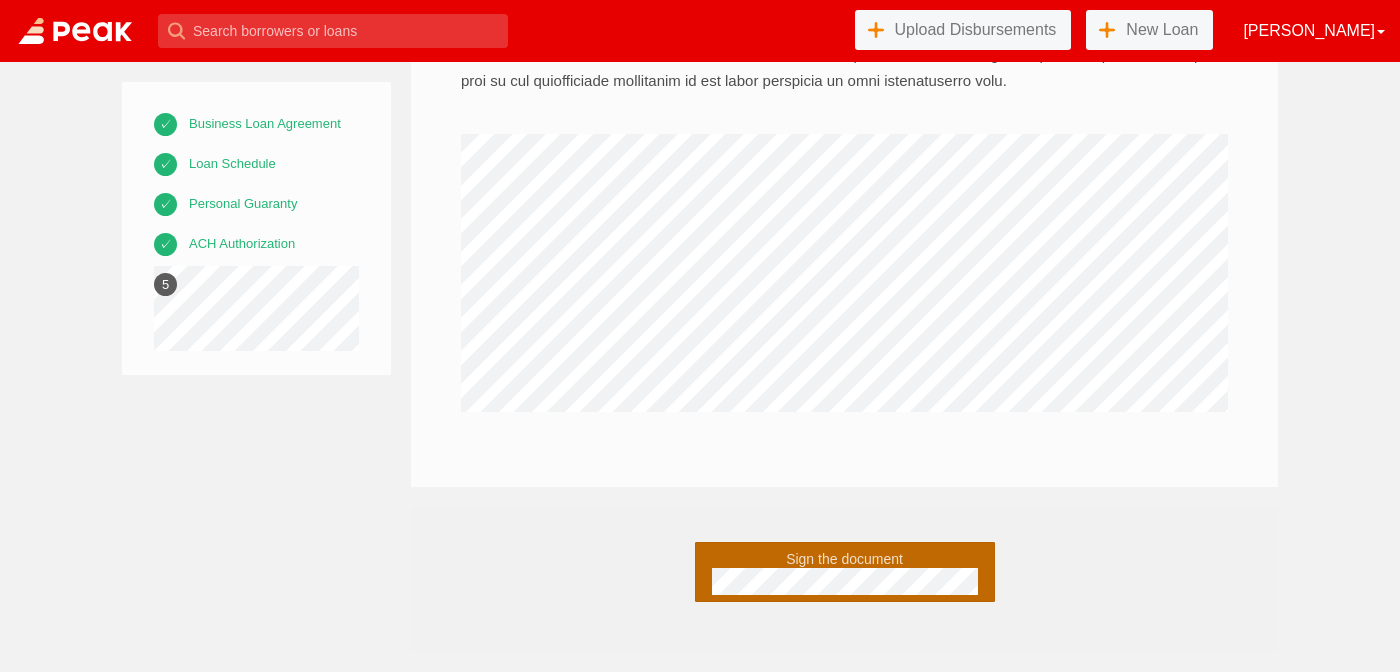 click on "Sign the document" at bounding box center [845, 559] 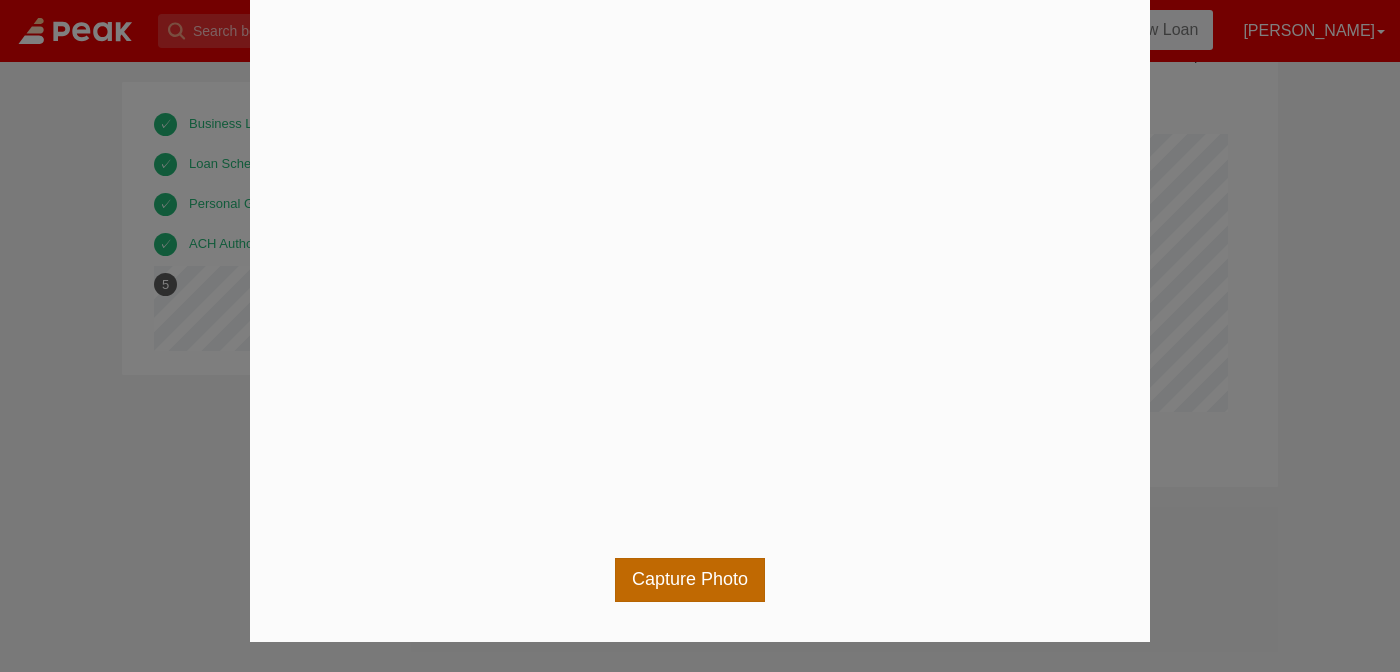 click on "Capture Photo" at bounding box center (690, 580) 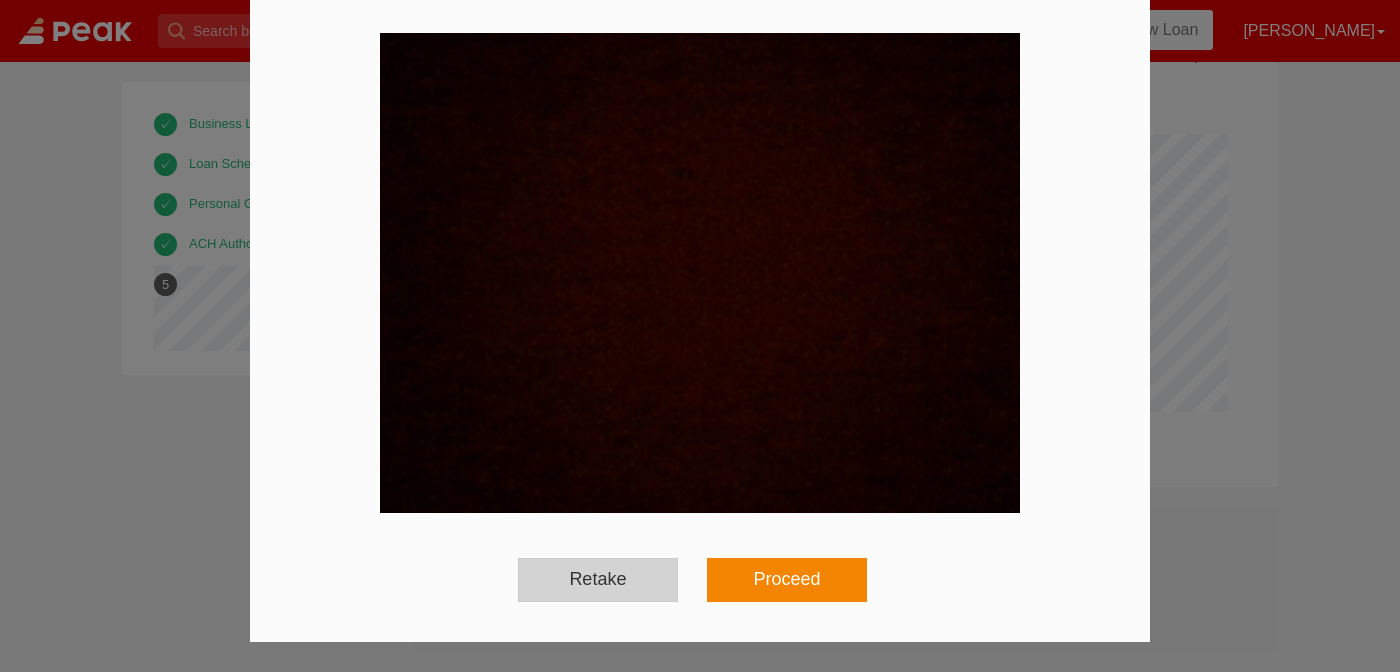 scroll, scrollTop: 129, scrollLeft: 0, axis: vertical 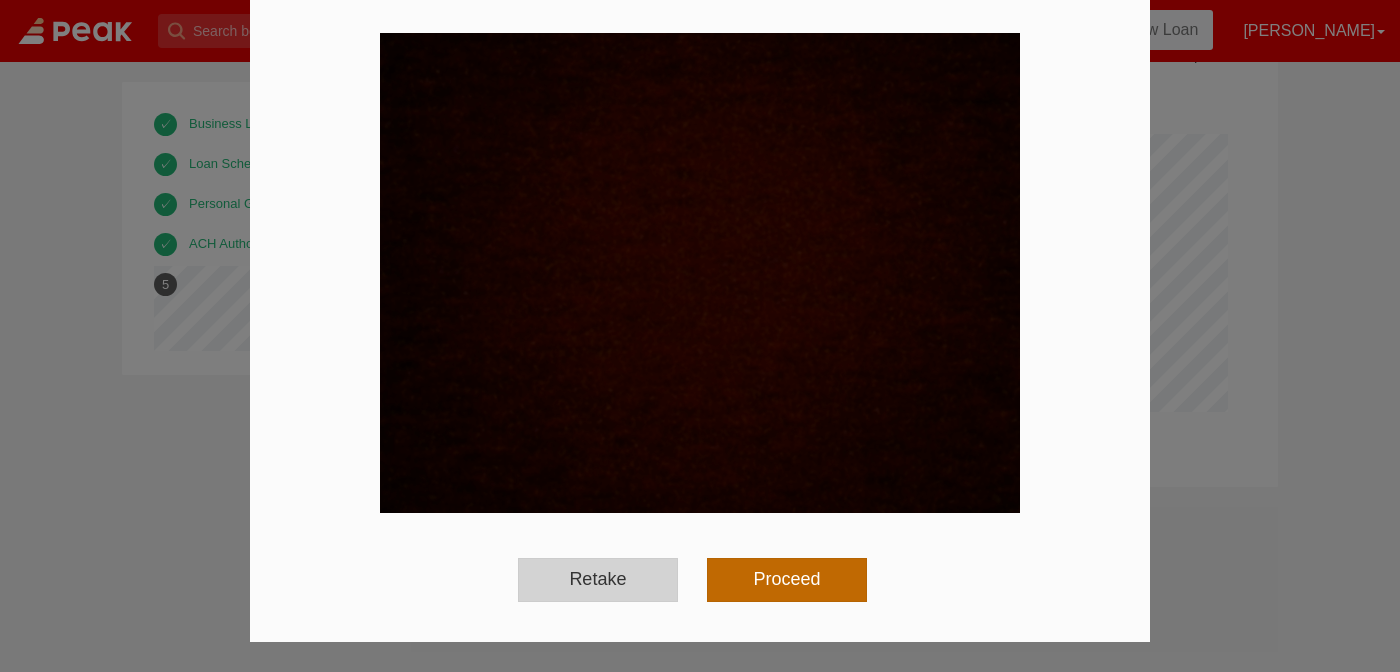 click on "Proceed" at bounding box center [787, 580] 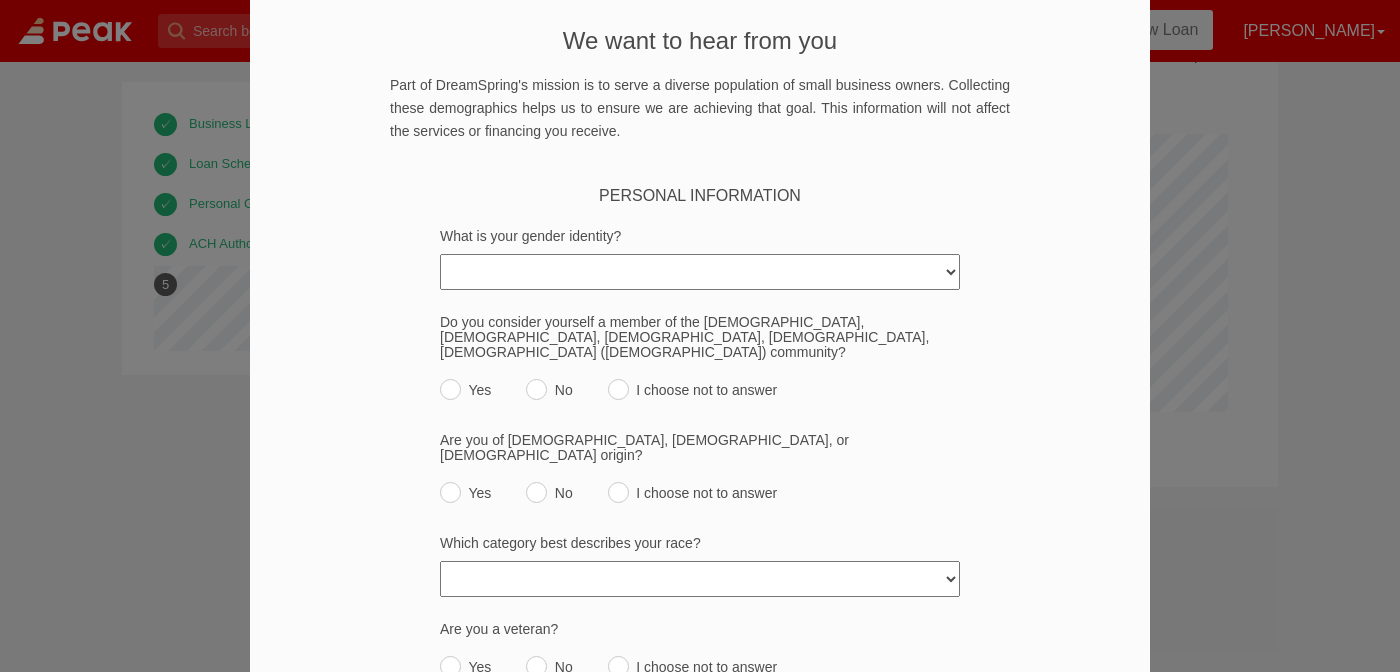 click on "[DEMOGRAPHIC_DATA]
[DEMOGRAPHIC_DATA]
[DEMOGRAPHIC_DATA]
[DEMOGRAPHIC_DATA]/Third Gender
An identity not listed here
I choose not to answer" at bounding box center [700, 272] 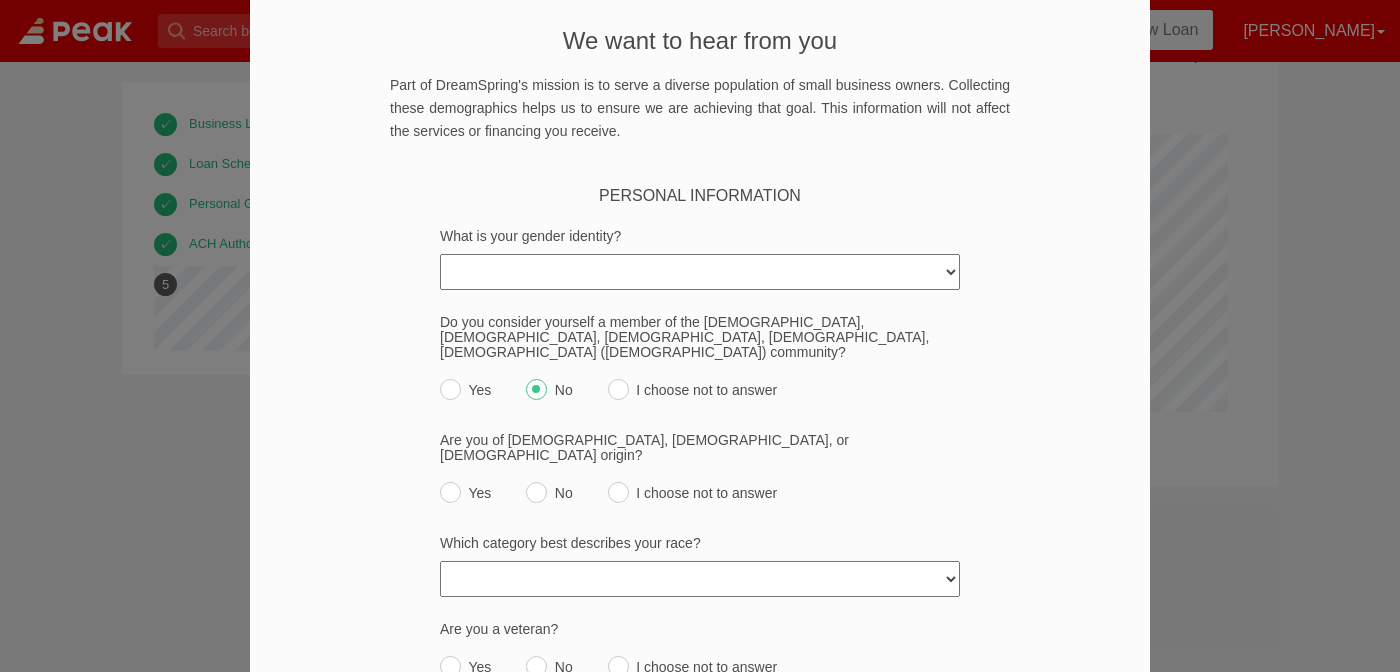 click on "No" at bounding box center (549, 487) 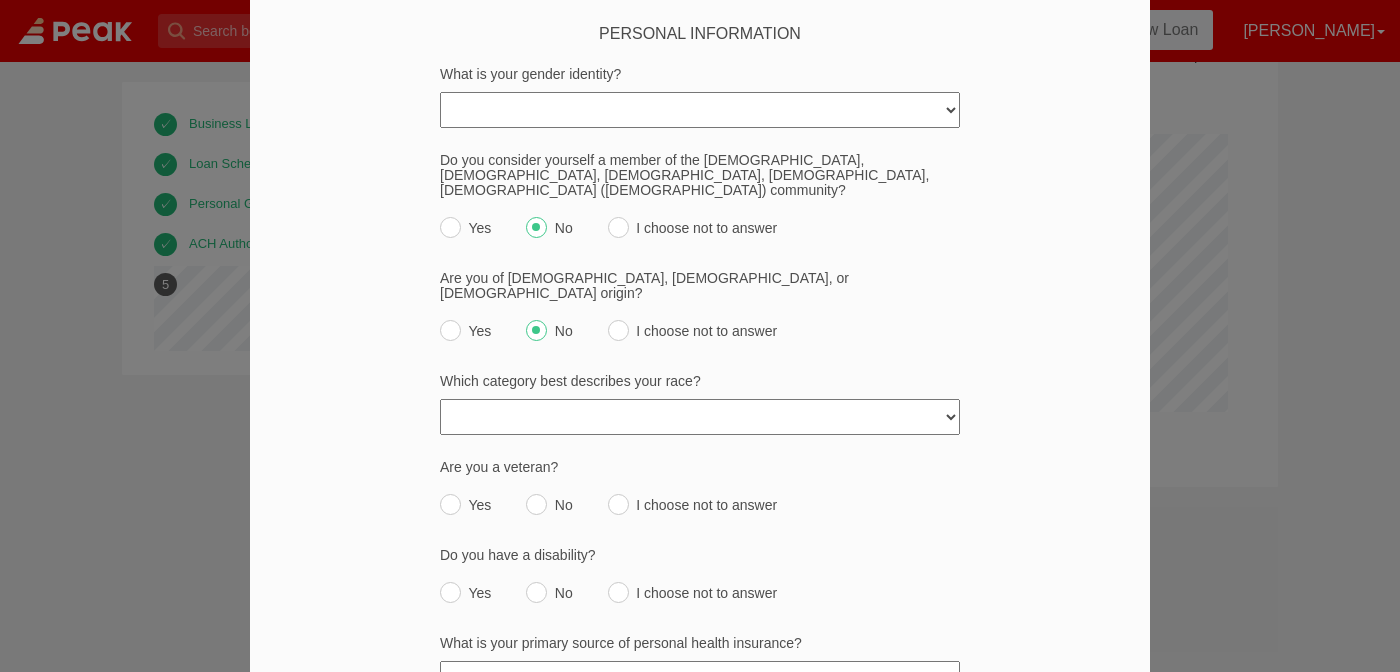 scroll, scrollTop: 296, scrollLeft: 0, axis: vertical 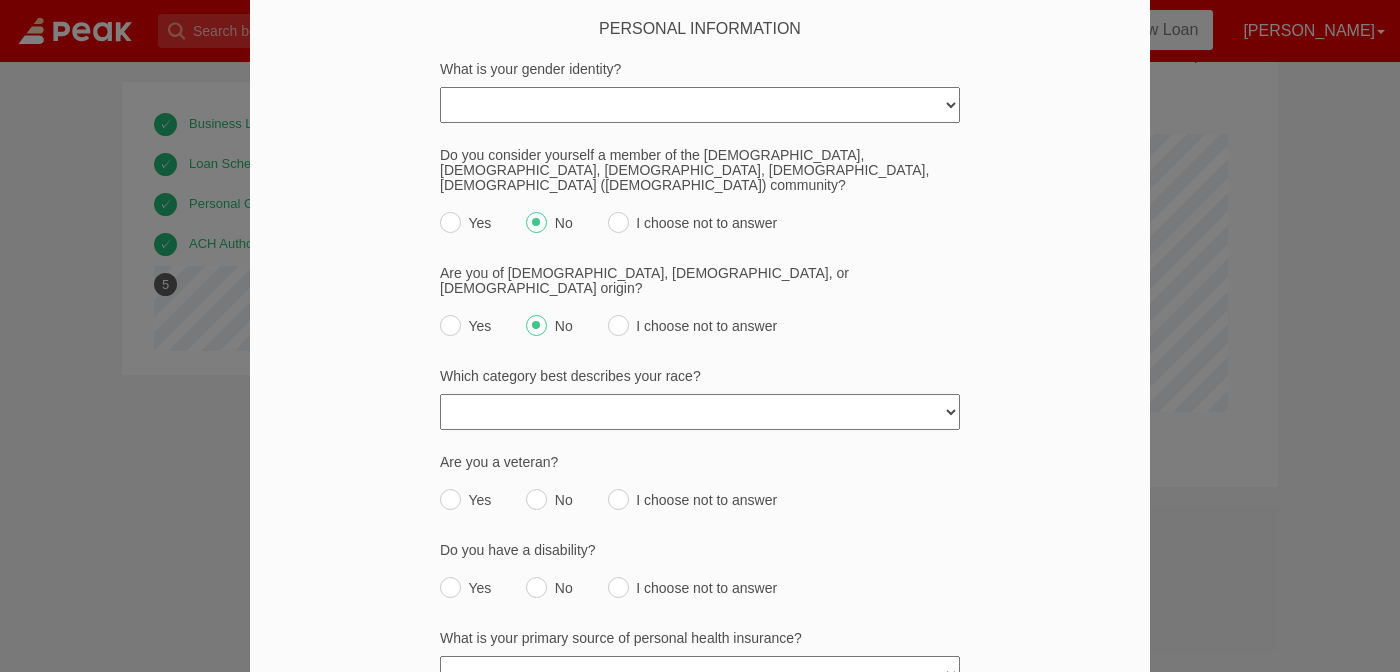click on "[DEMOGRAPHIC_DATA] or [US_STATE][DEMOGRAPHIC_DATA]
Black or [DEMOGRAPHIC_DATA]
[DEMOGRAPHIC_DATA] or Pacific Islander
White
Multiracial (Two or more races)
[DEMOGRAPHIC_DATA]
I choose not to answer" at bounding box center [700, 412] 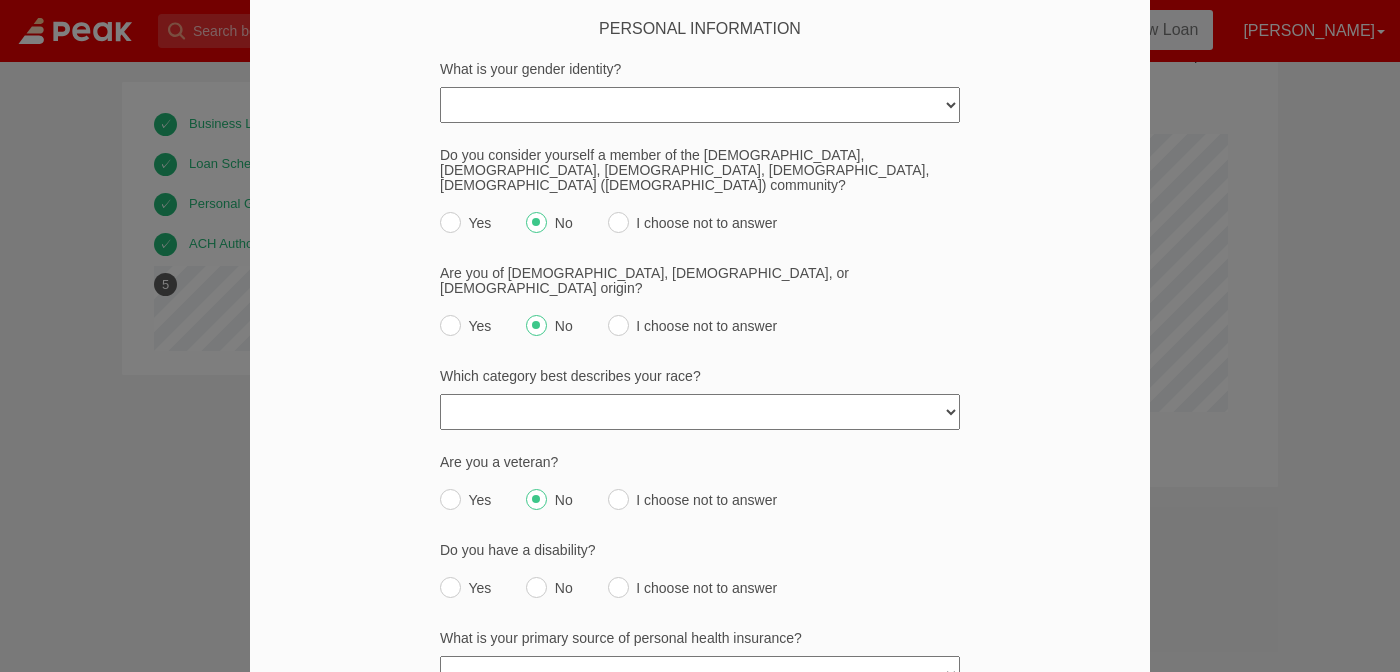 click on "No" at bounding box center [536, 587] 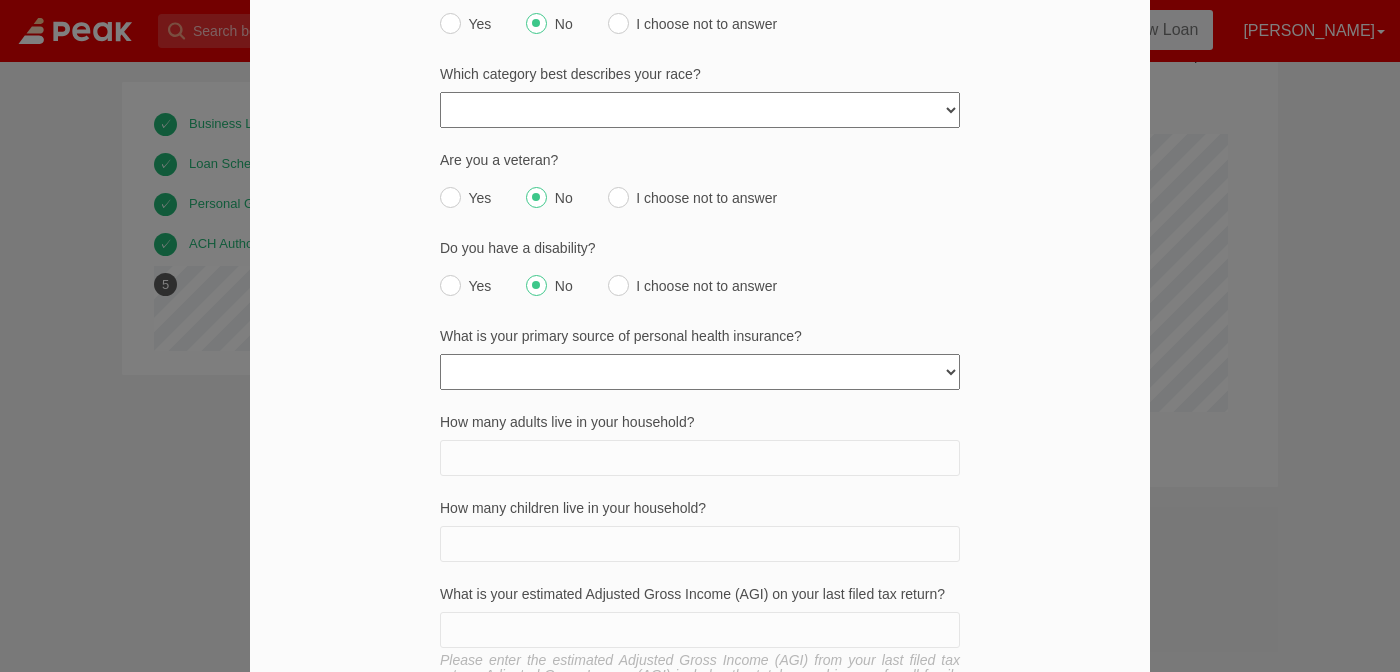 scroll, scrollTop: 597, scrollLeft: 0, axis: vertical 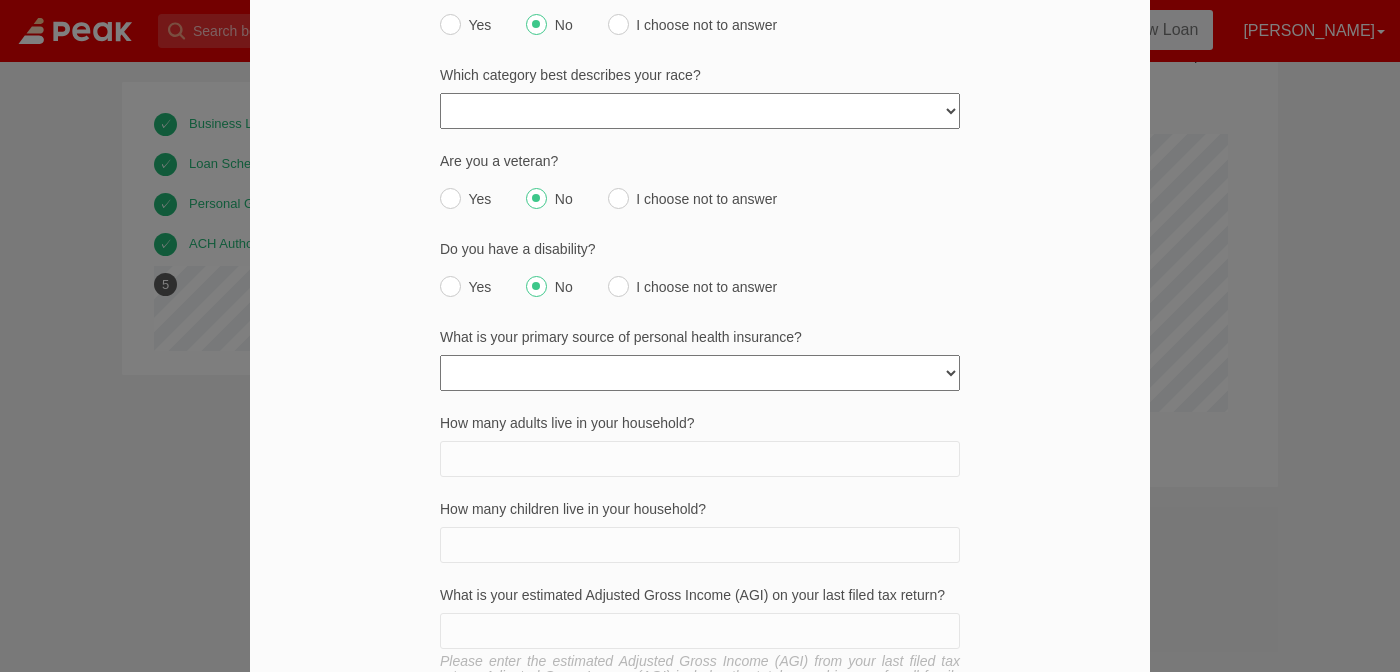 click on "None
Private policy
My business
Medicaid/Medicare
Other state funded
Another job
Spouse's job
I choose not to answer" at bounding box center [700, 373] 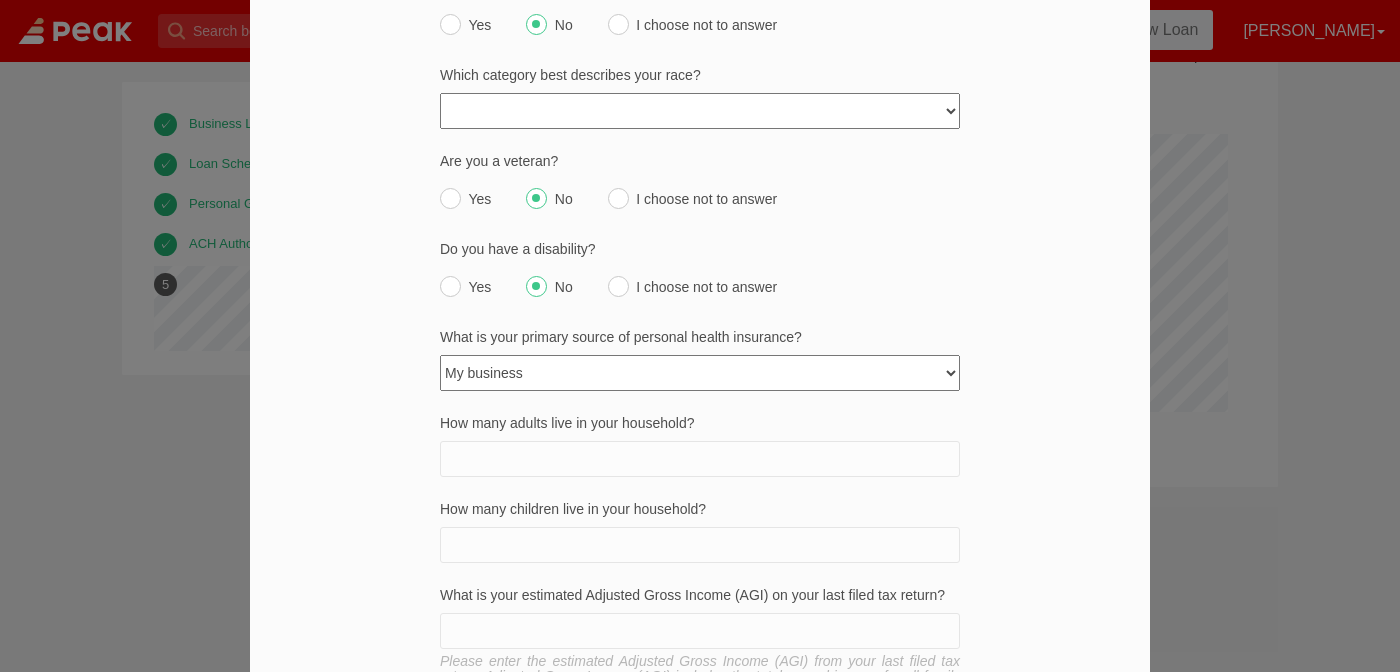 click on "How many adults live in your household?" at bounding box center [700, 459] 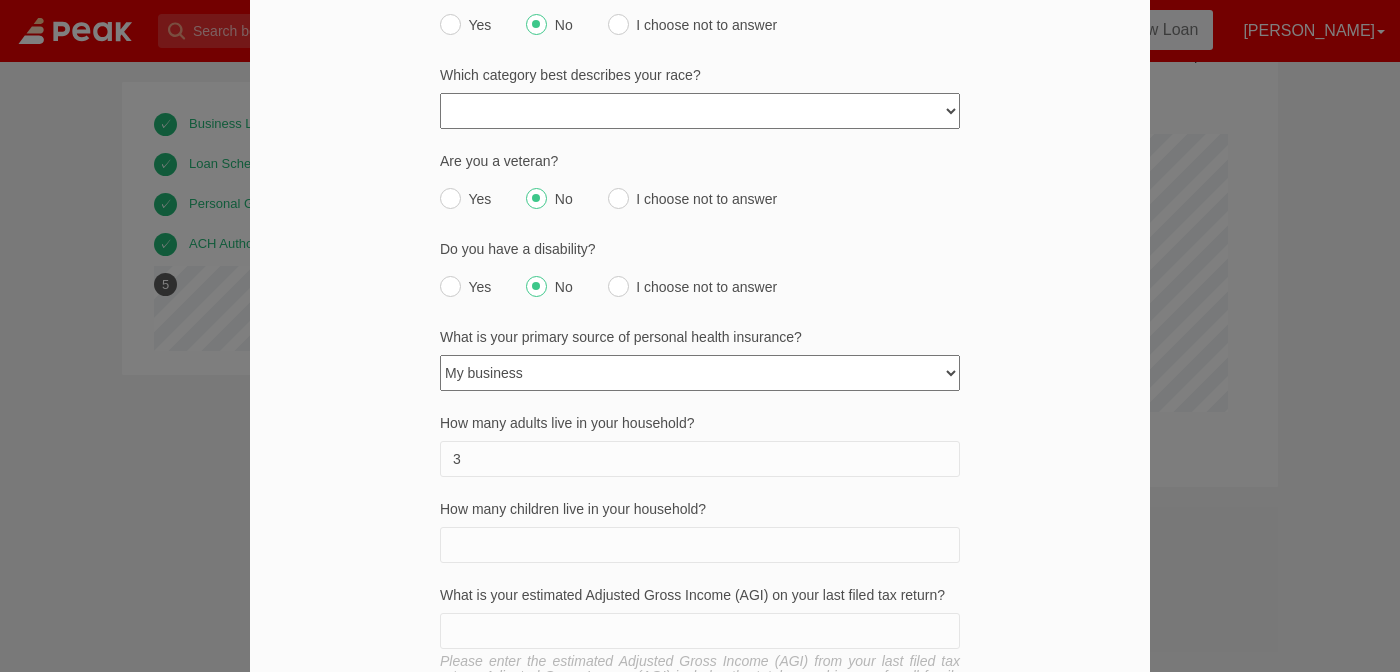 click on "How many children live in your household?" at bounding box center (700, 545) 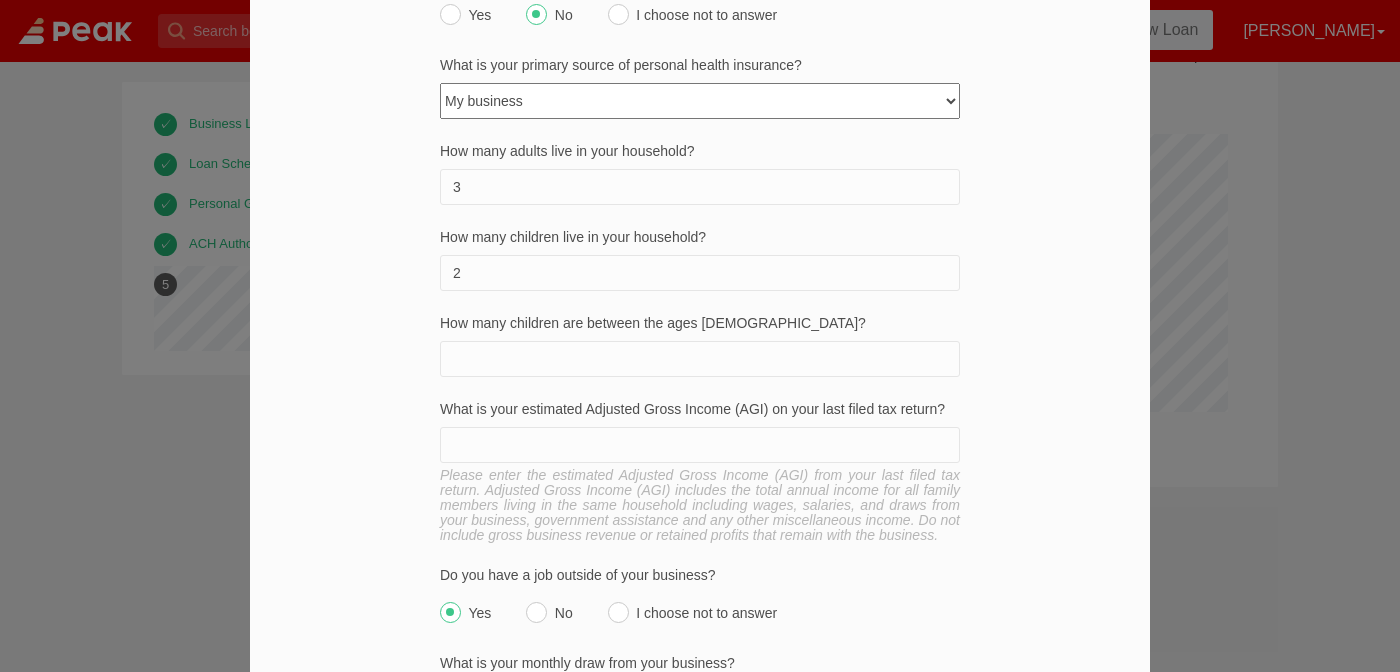 scroll, scrollTop: 866, scrollLeft: 0, axis: vertical 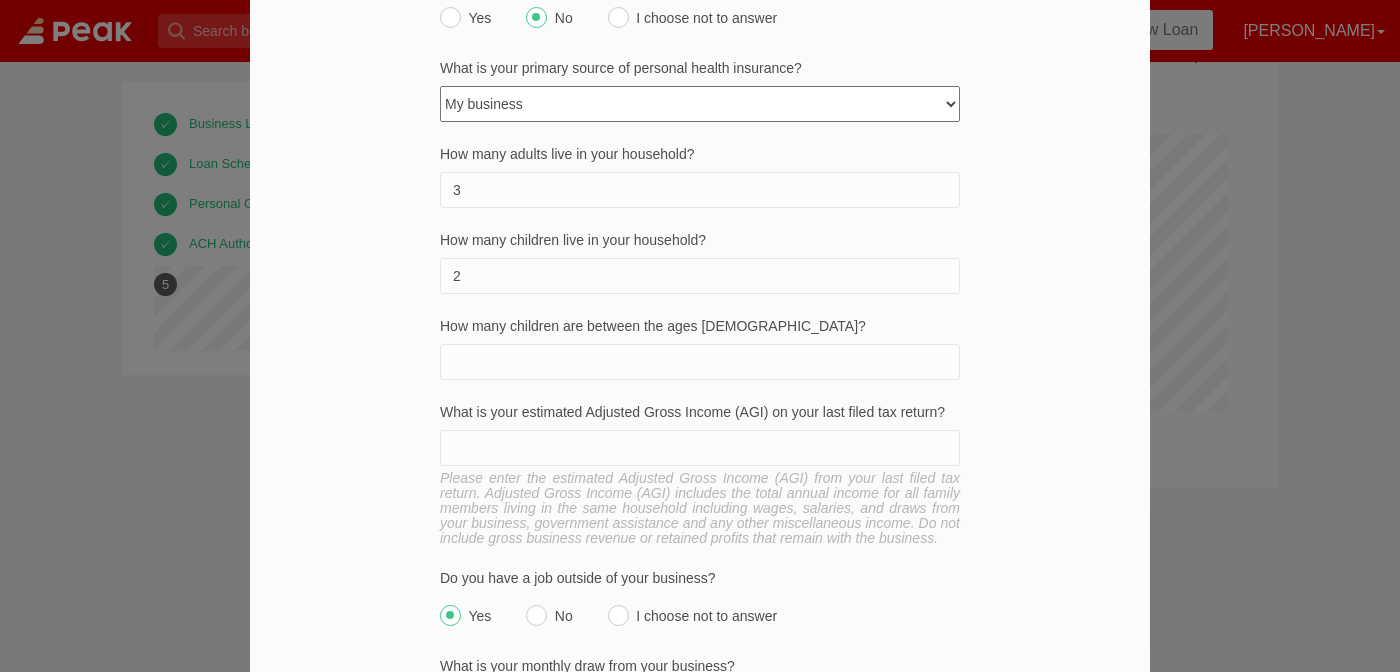click on "How many children are between the ages [DEMOGRAPHIC_DATA]?" at bounding box center (700, 362) 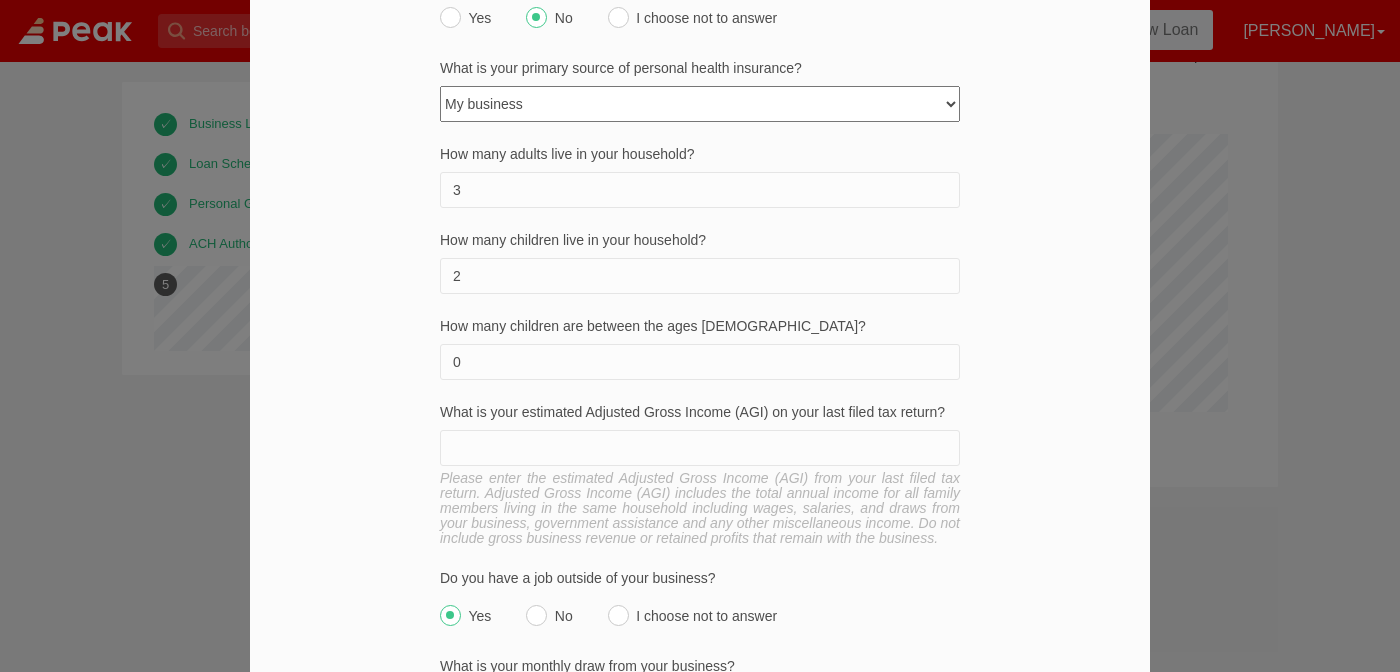 click on "What is your estimated Adjusted Gross Income (AGI) on your last filed tax return?" at bounding box center [700, 448] 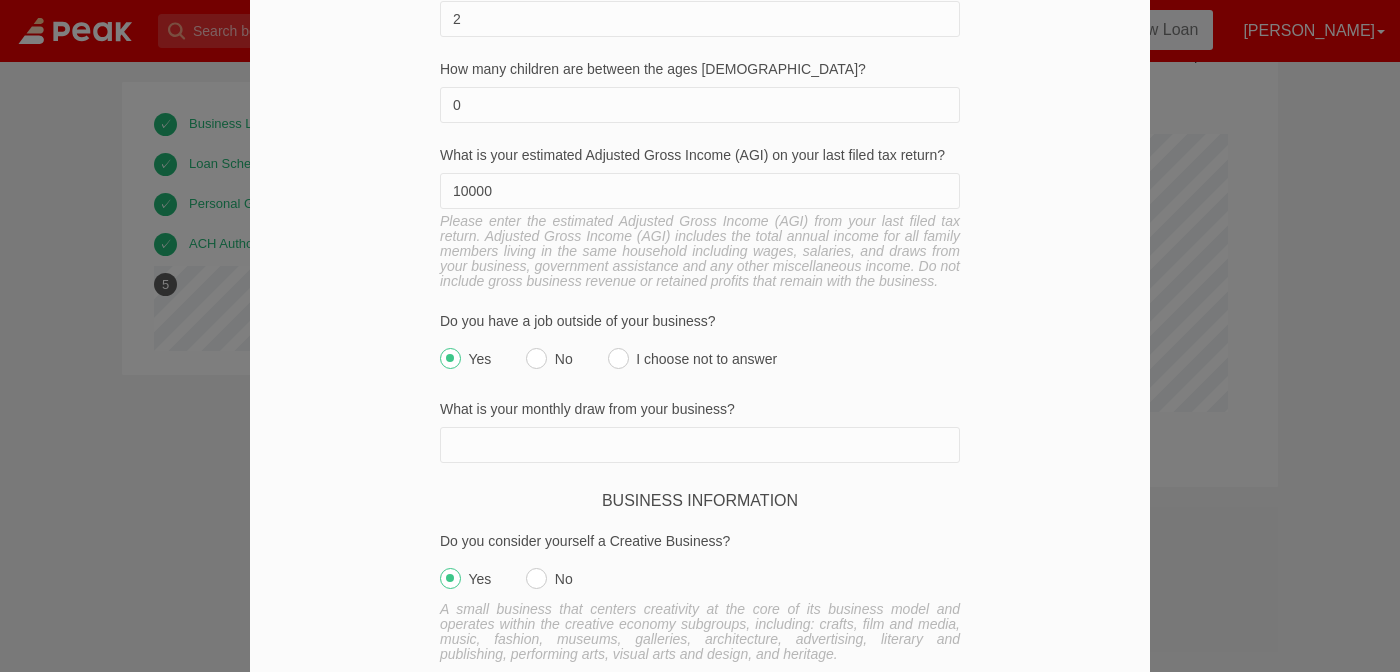 scroll, scrollTop: 1121, scrollLeft: 0, axis: vertical 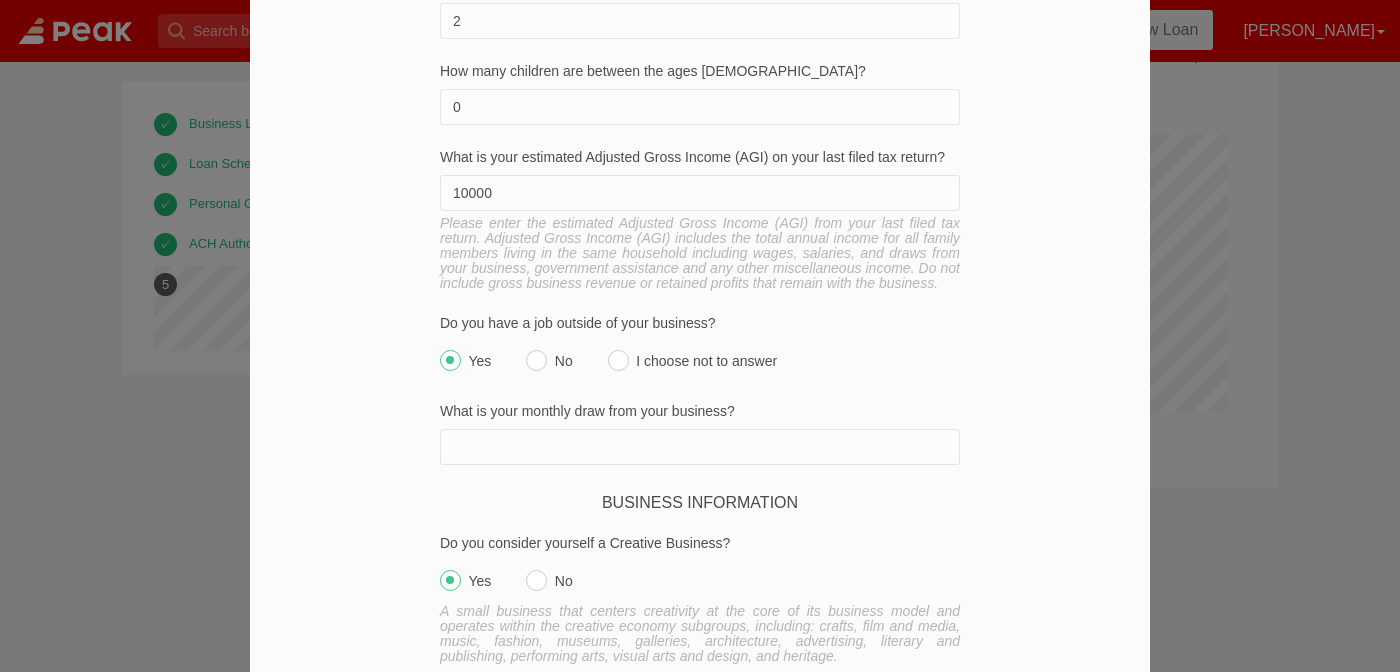 click on "No" at bounding box center (536, 360) 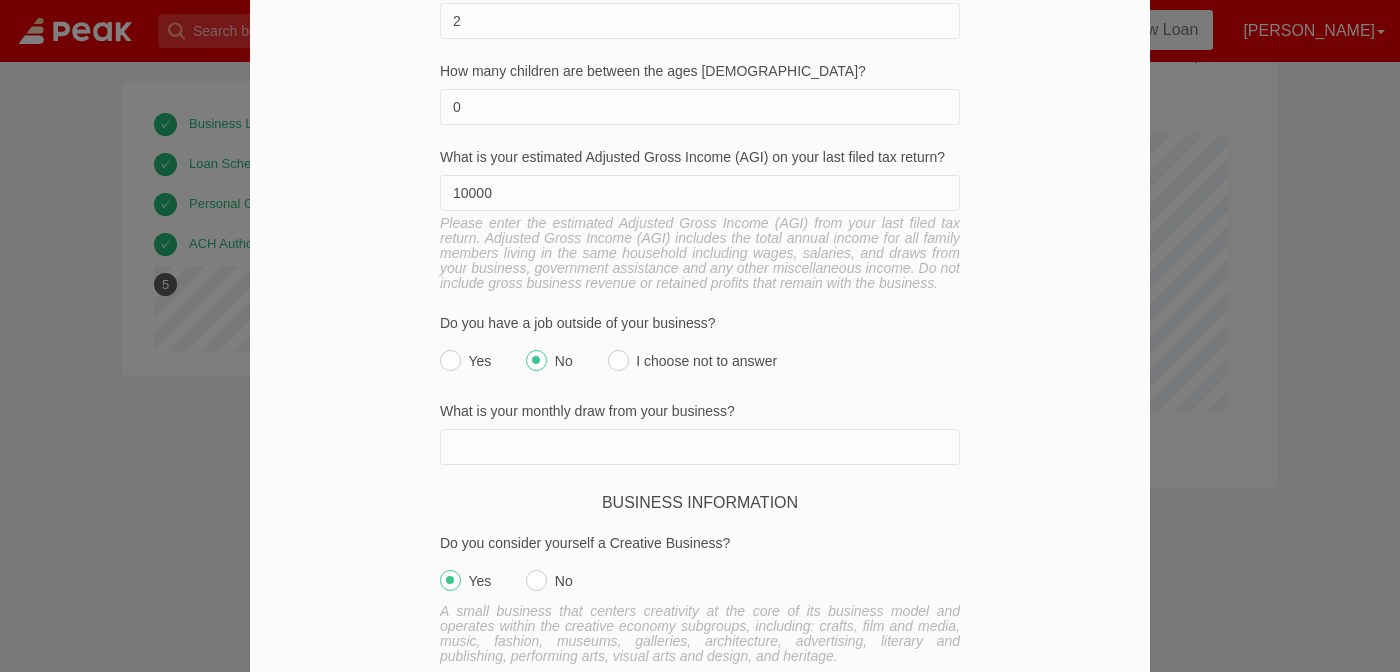 click on "What is your monthly draw from your business?" at bounding box center (700, 447) 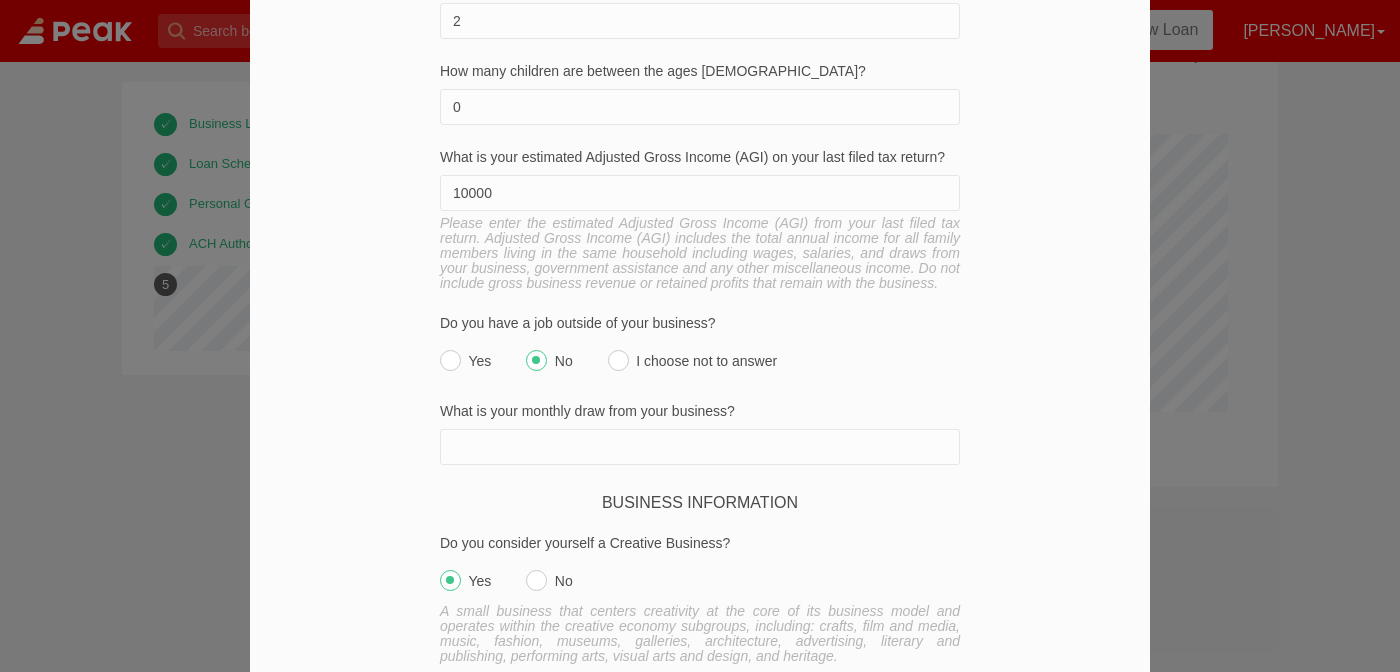 type on "100000" 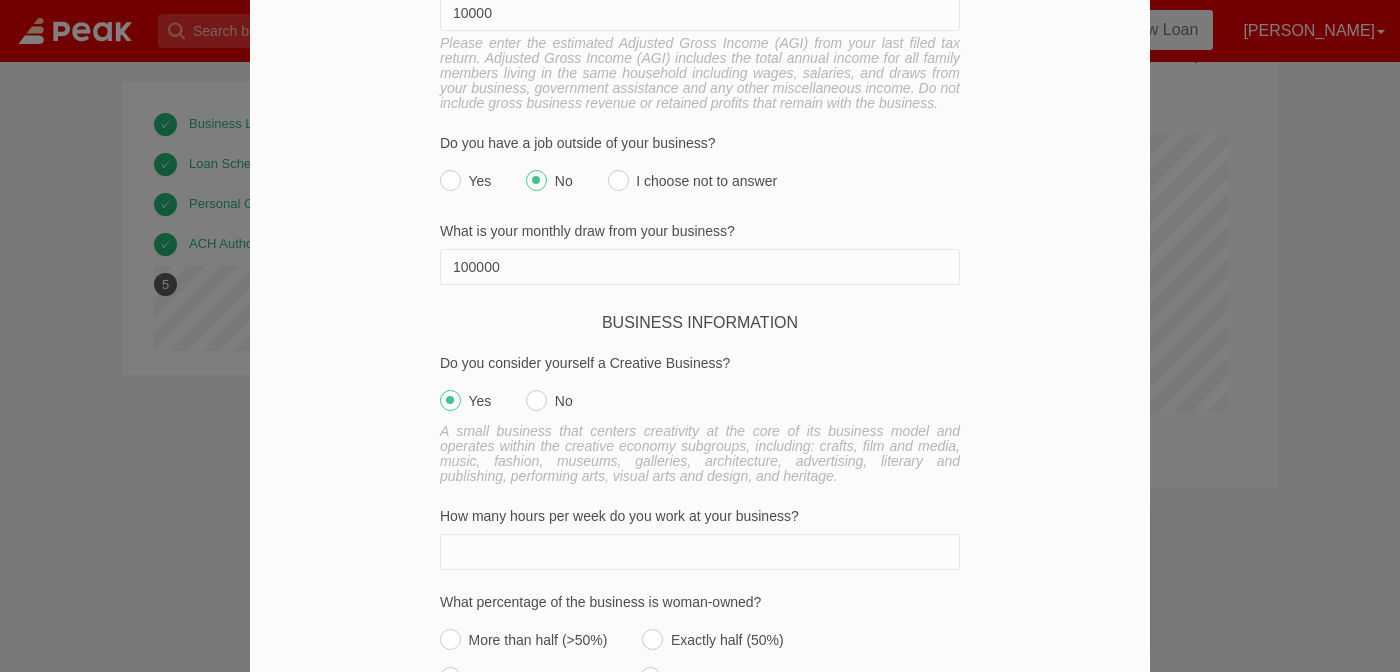 scroll, scrollTop: 1307, scrollLeft: 0, axis: vertical 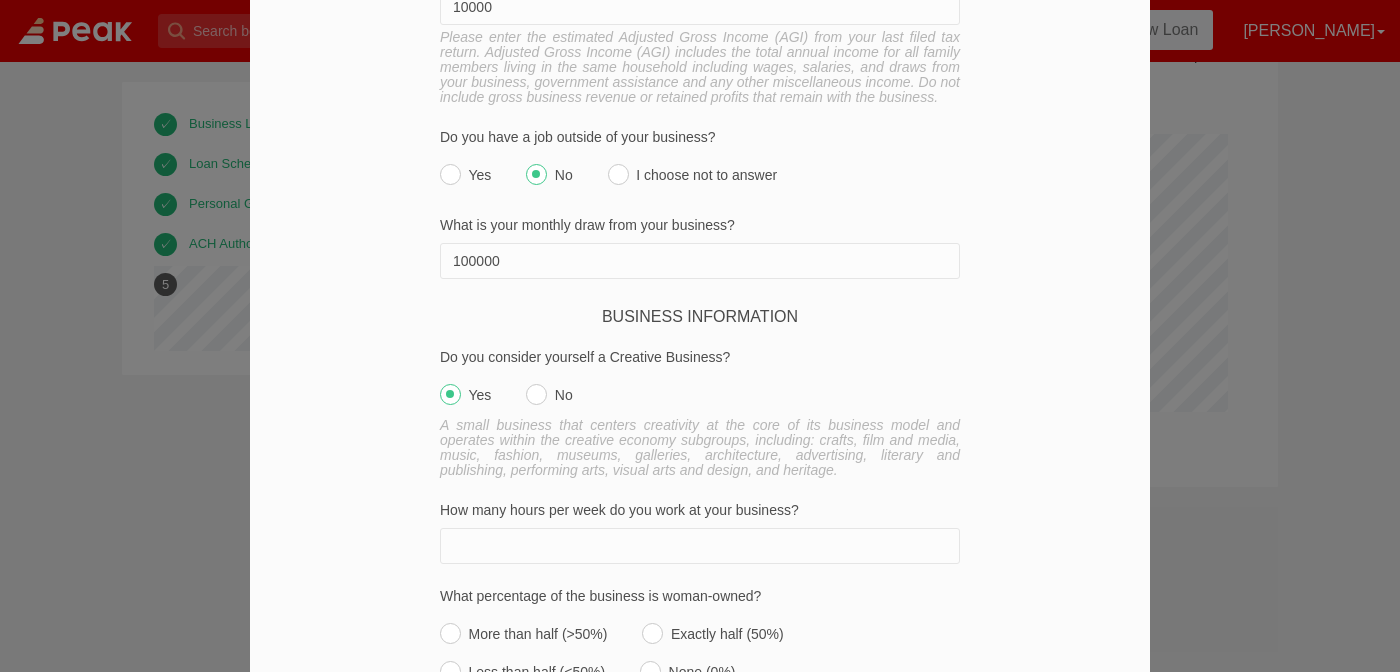 click on "No" at bounding box center [536, 394] 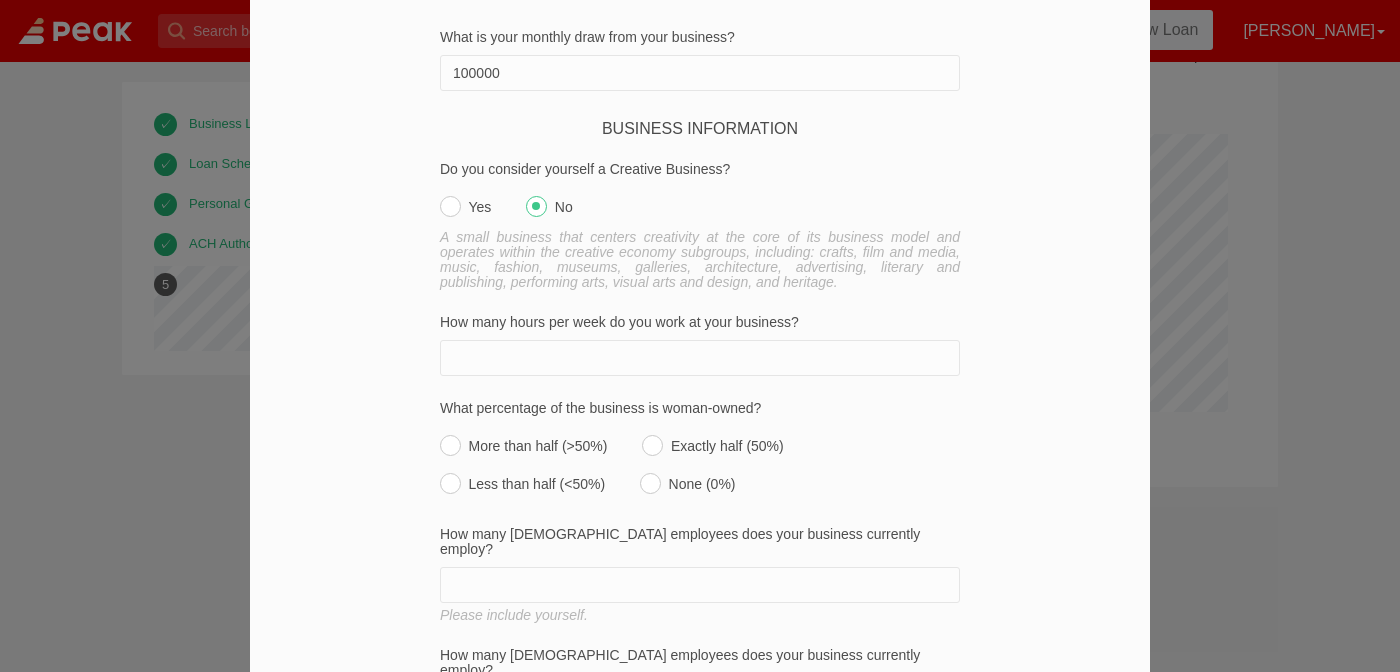 scroll, scrollTop: 1494, scrollLeft: 0, axis: vertical 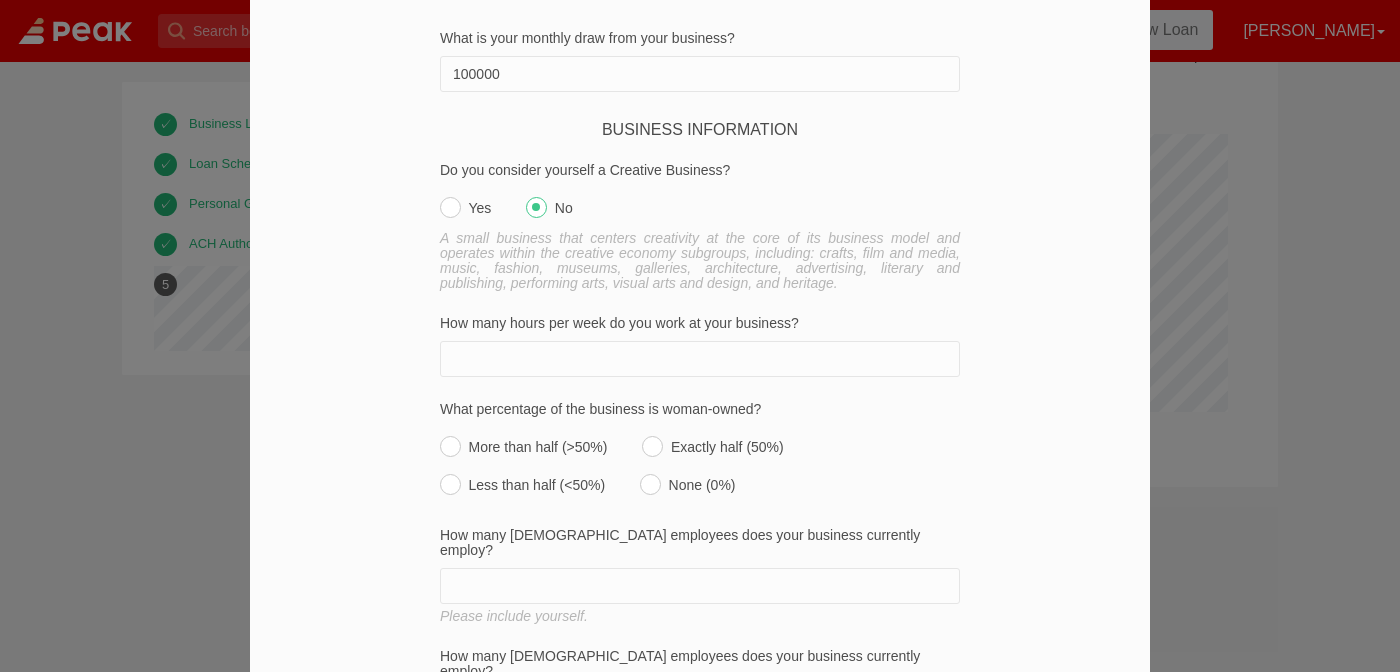 click on "How many hours per week do you work at your business?" at bounding box center (700, 359) 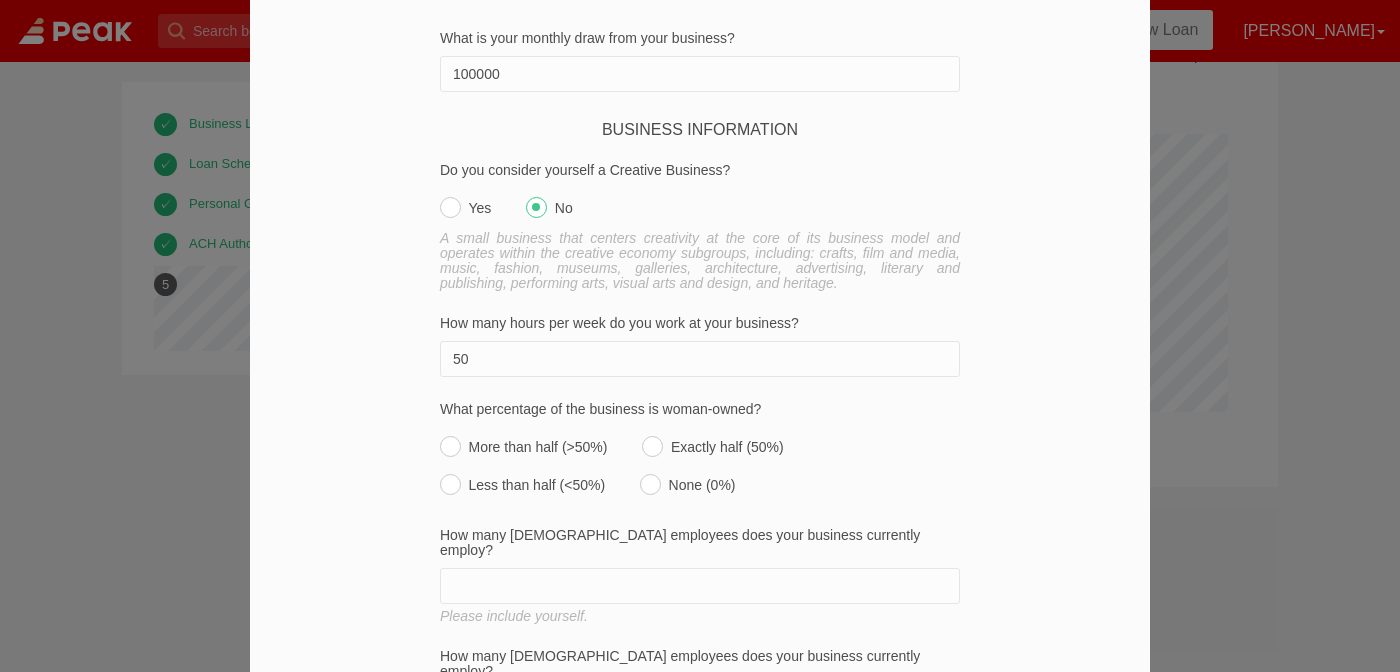 scroll, scrollTop: 1628, scrollLeft: 0, axis: vertical 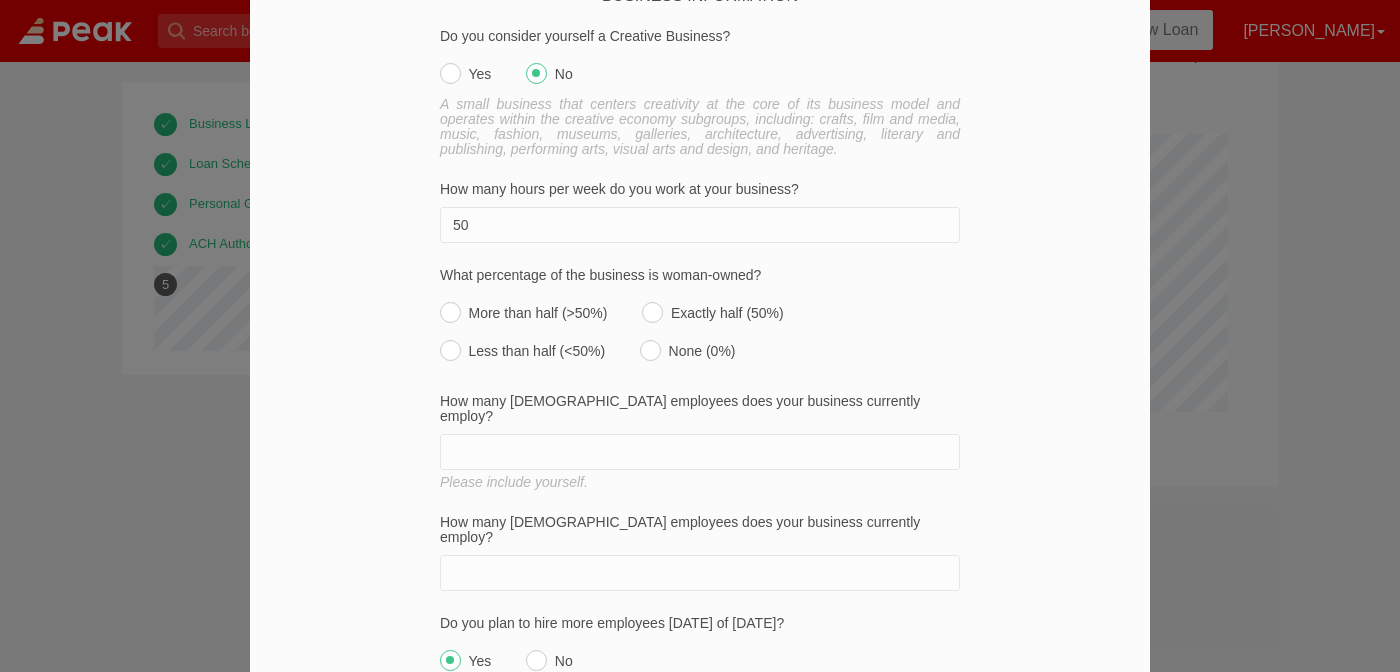 click on "None (0%)" at bounding box center (650, 350) 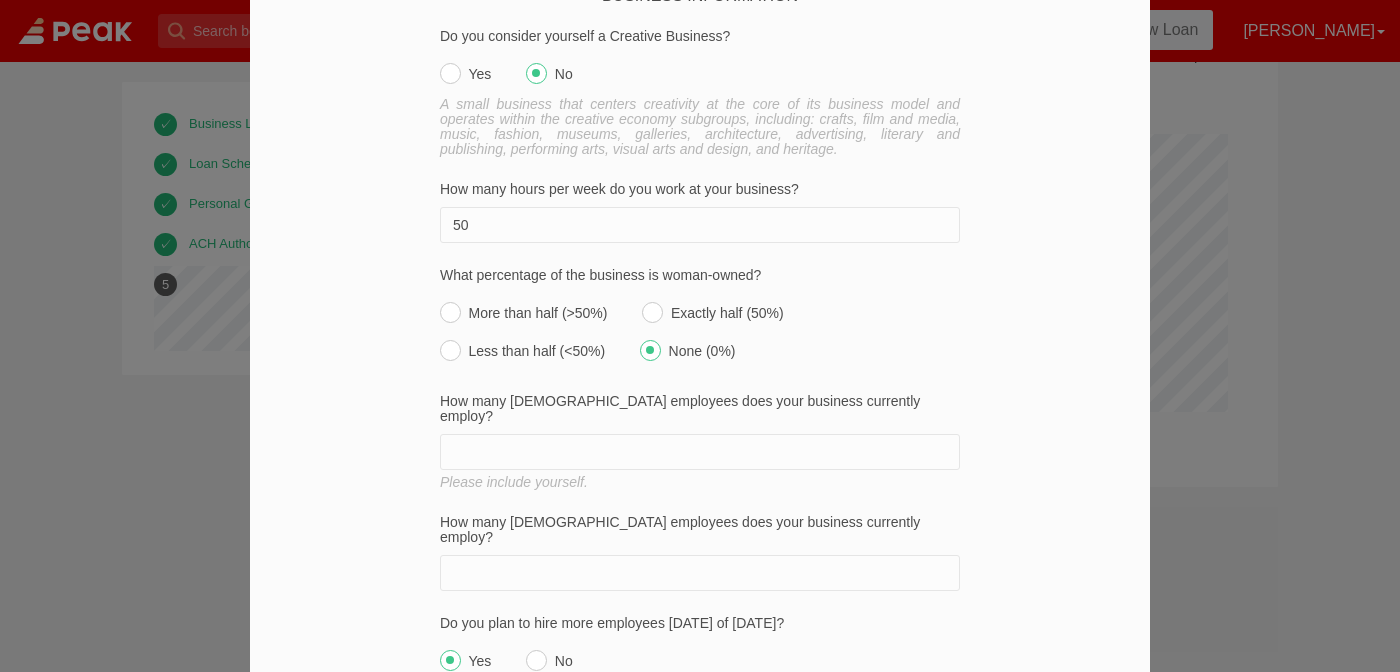 click on "How many [DEMOGRAPHIC_DATA] employees does your business currently employ?" at bounding box center (700, 452) 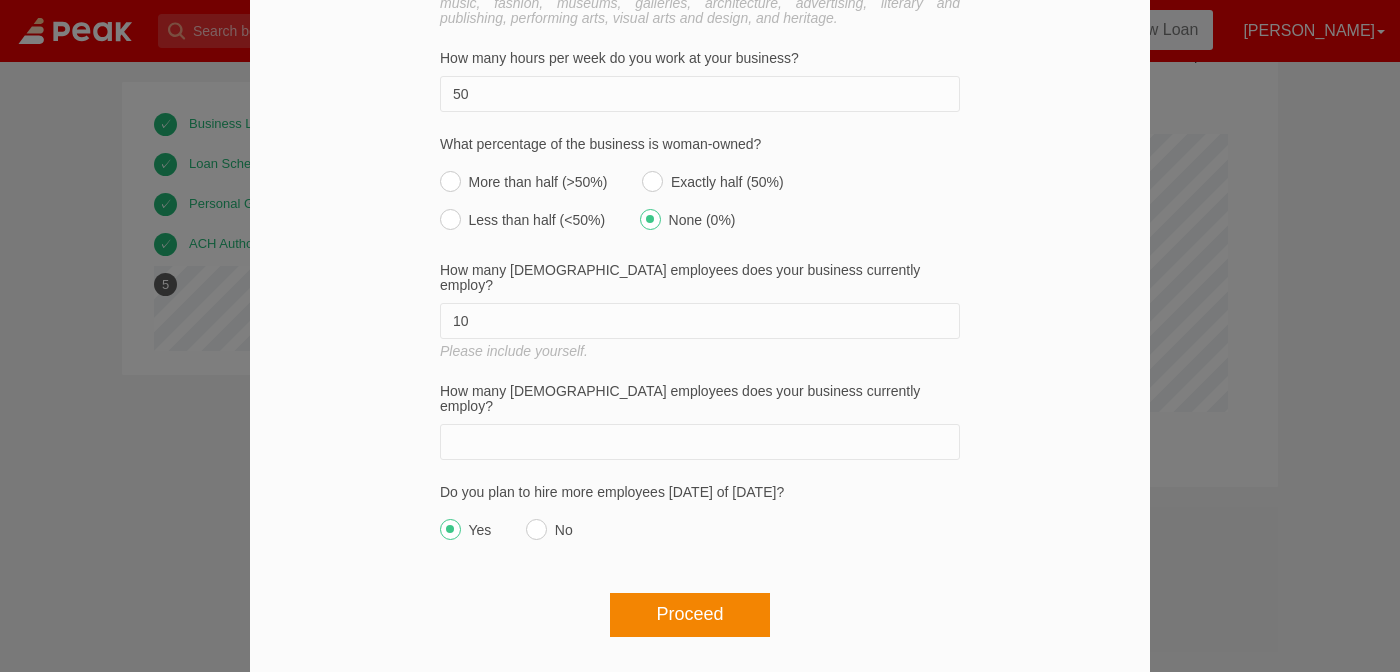 scroll, scrollTop: 1758, scrollLeft: 0, axis: vertical 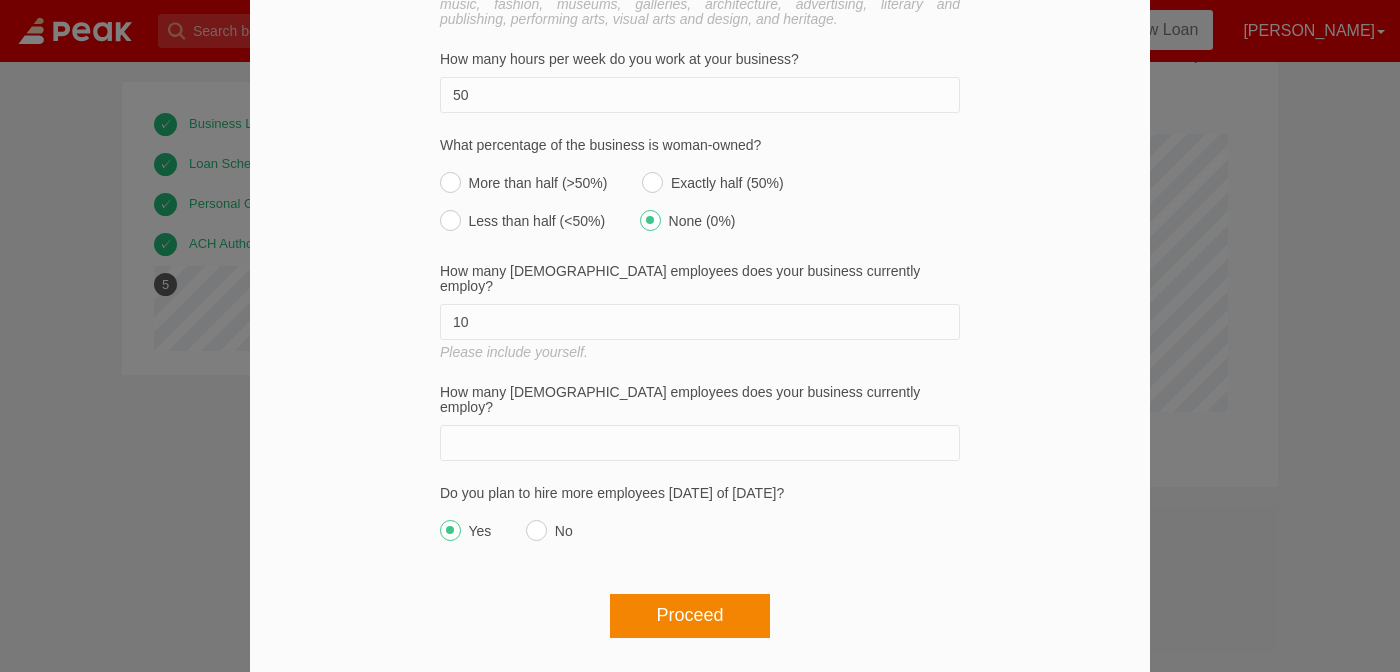 click on "How many [DEMOGRAPHIC_DATA] employees does your business currently employ?" at bounding box center (700, 443) 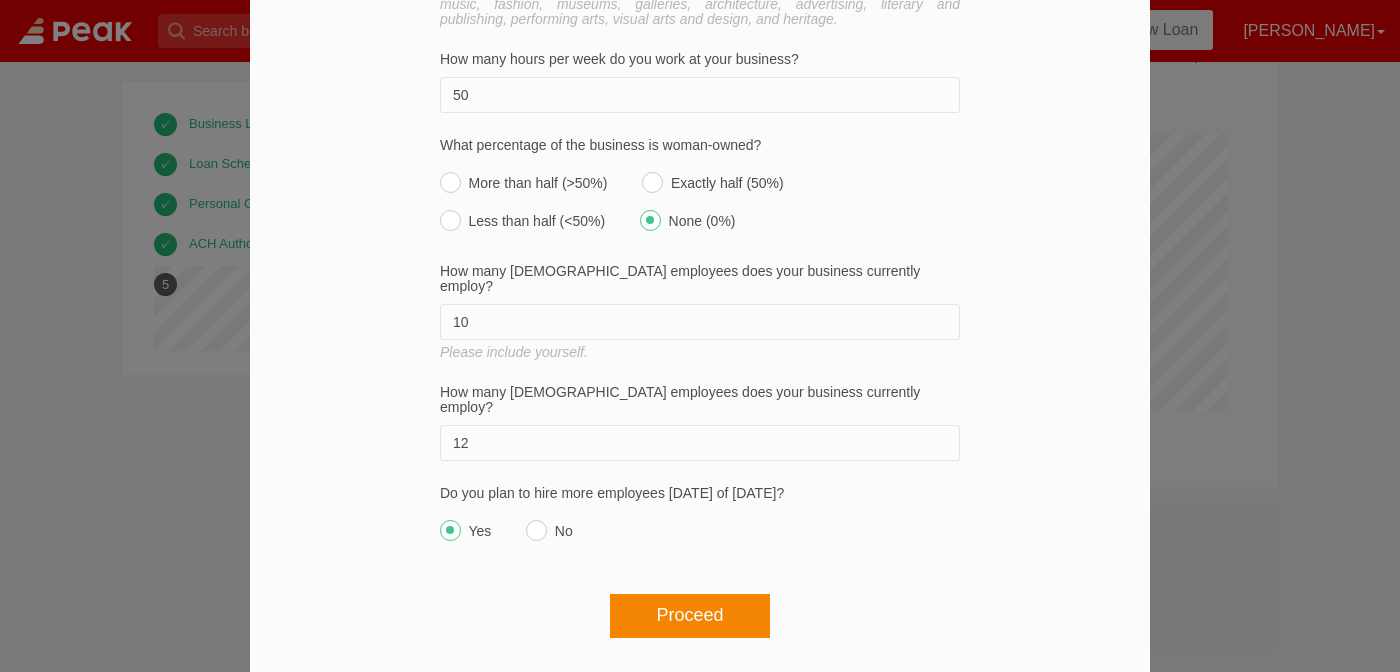 click on "No" at bounding box center (549, 525) 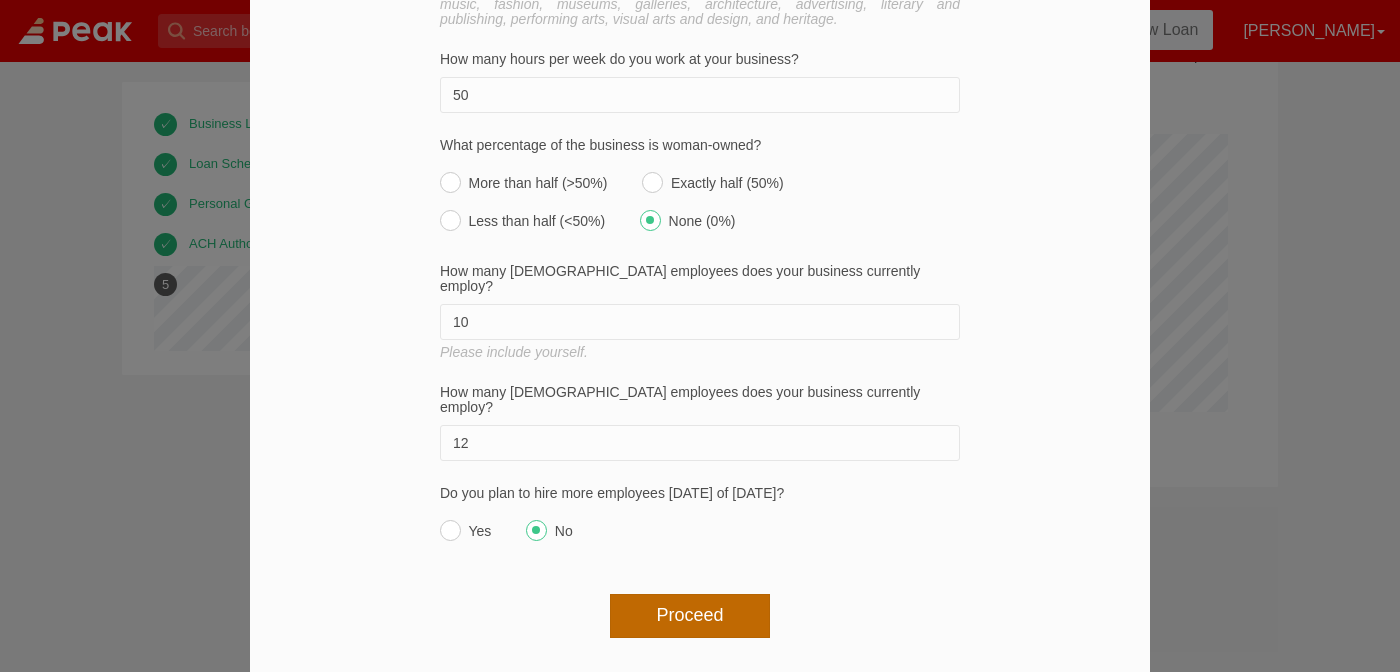 click on "Proceed" at bounding box center (690, 616) 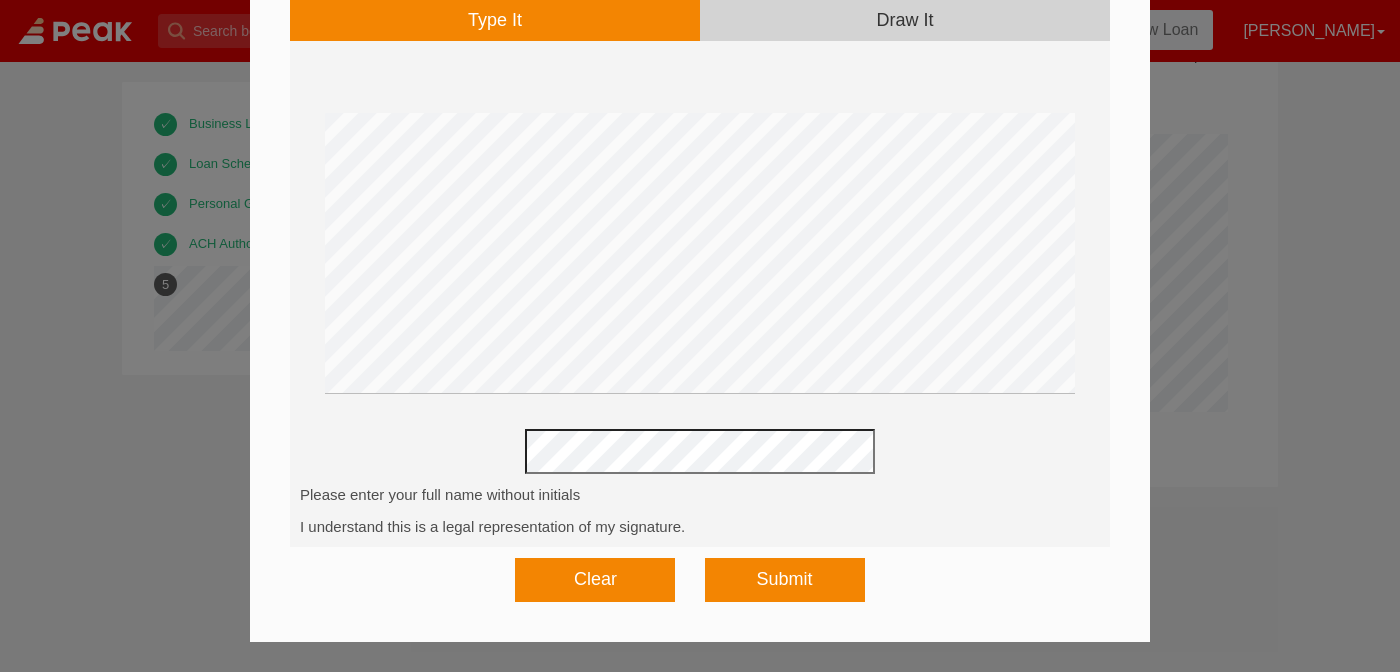 scroll, scrollTop: 129, scrollLeft: 0, axis: vertical 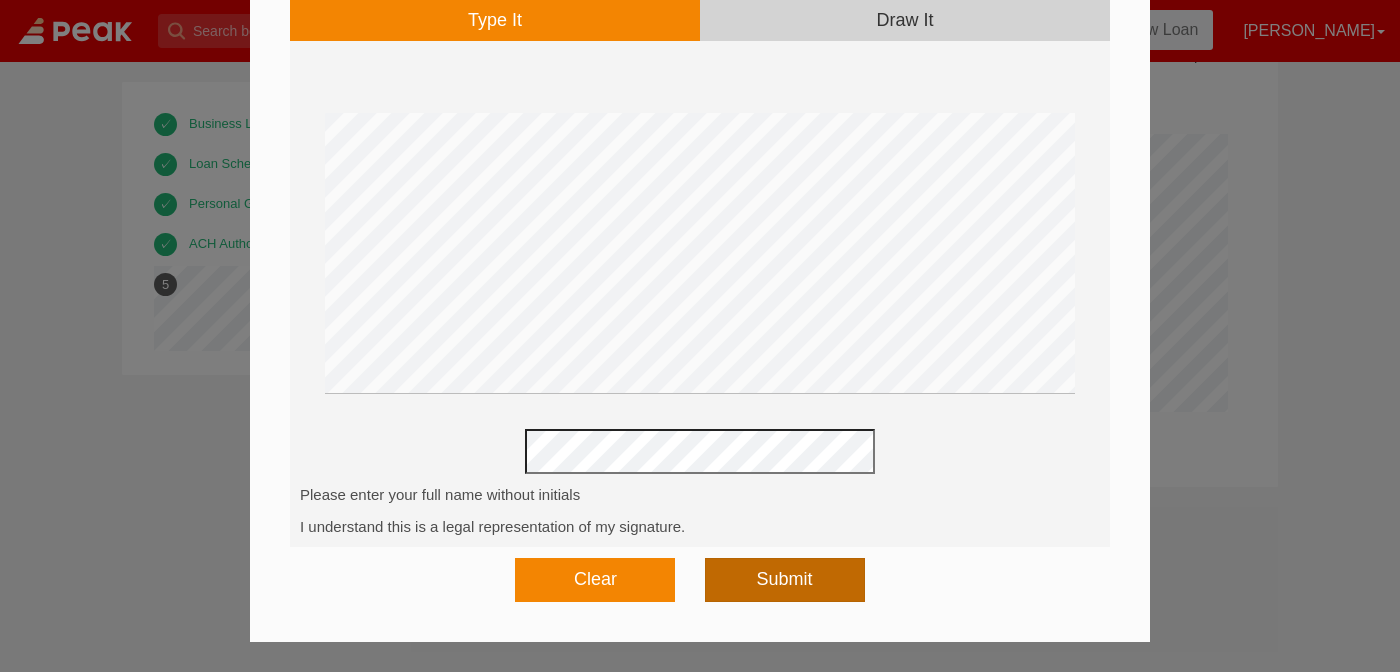 click on "Submit" at bounding box center (785, 580) 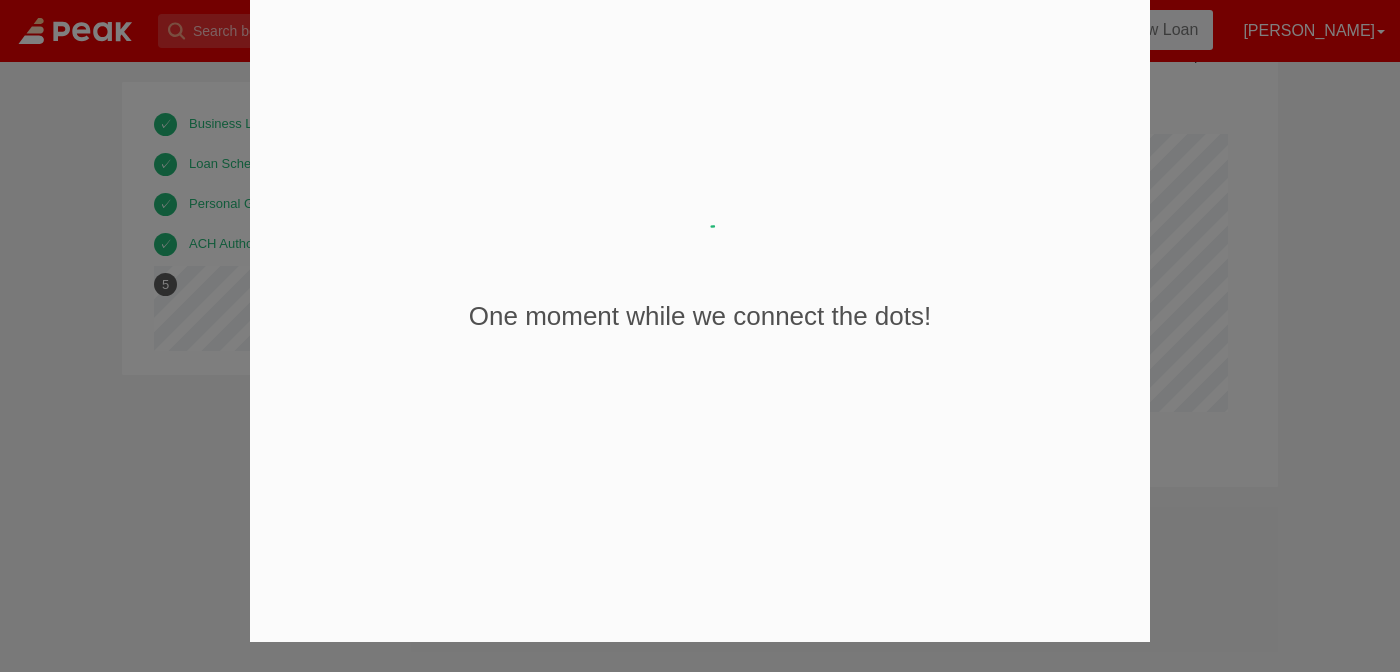 scroll, scrollTop: 0, scrollLeft: 0, axis: both 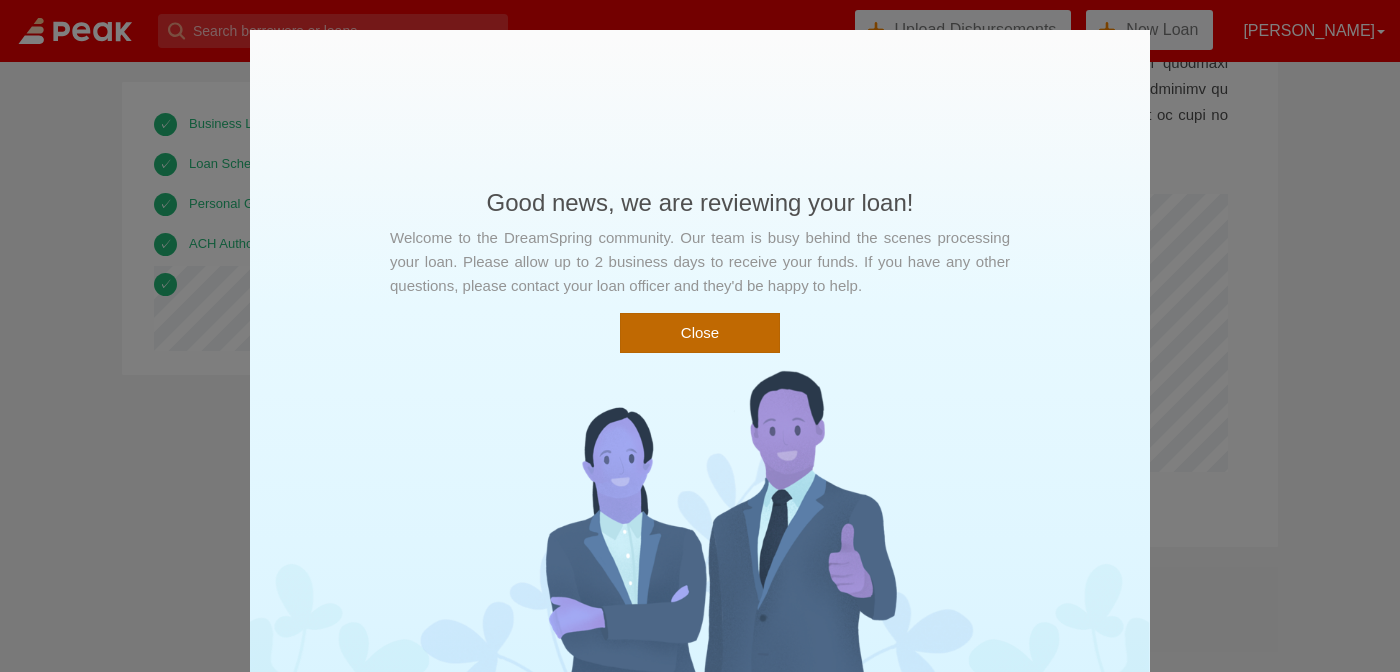 click on "Close" at bounding box center [700, 332] 